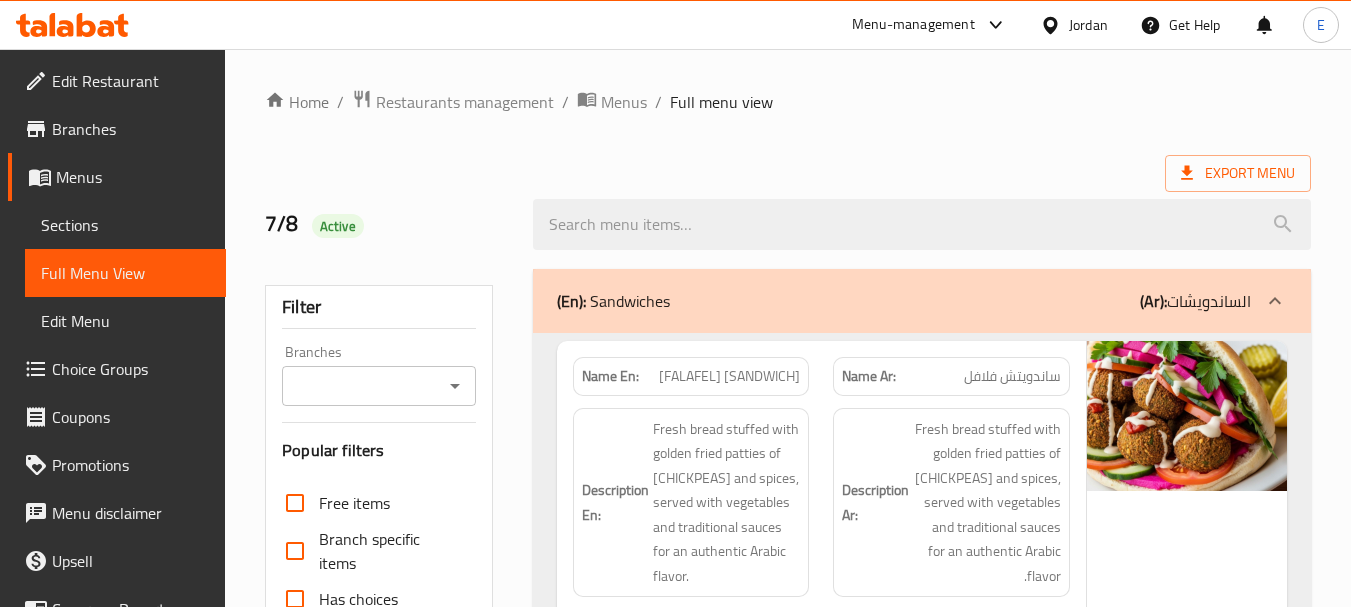scroll, scrollTop: 748, scrollLeft: 0, axis: vertical 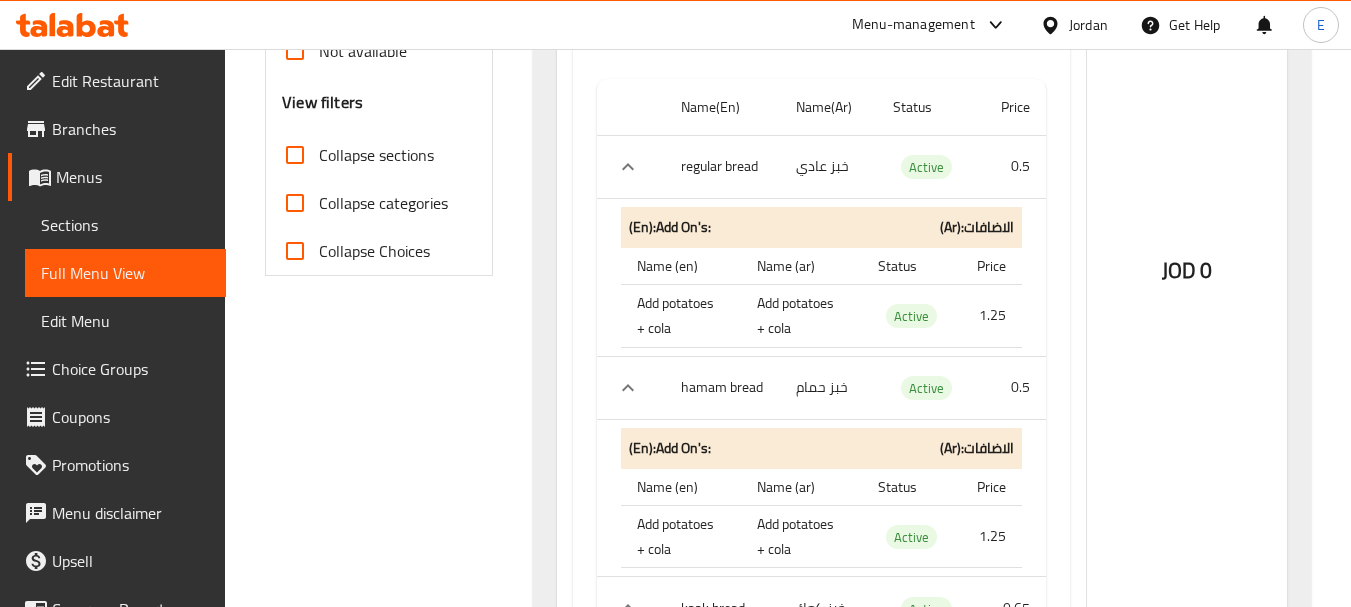 click on "Filter Branches Branches Popular filters Free items Branch specific items Has choices Upsell items Availability filters Available Not available View filters Collapse sections Collapse categories Collapse Choices" at bounding box center [386, 11844] 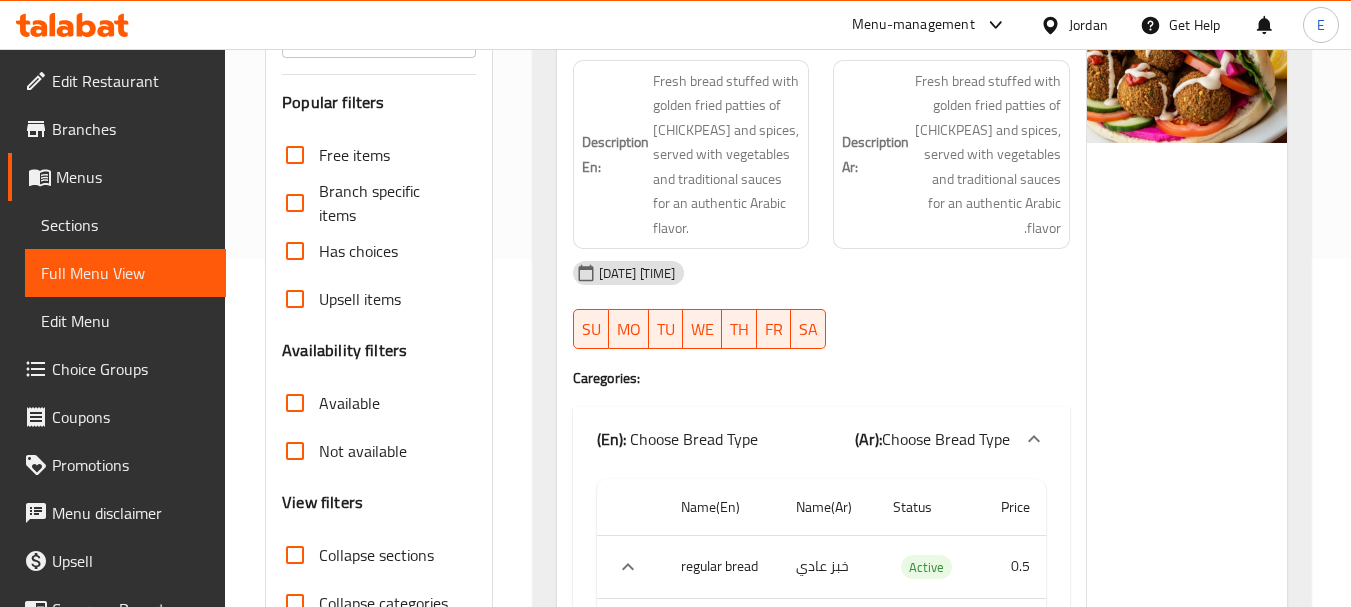 scroll, scrollTop: 0, scrollLeft: 0, axis: both 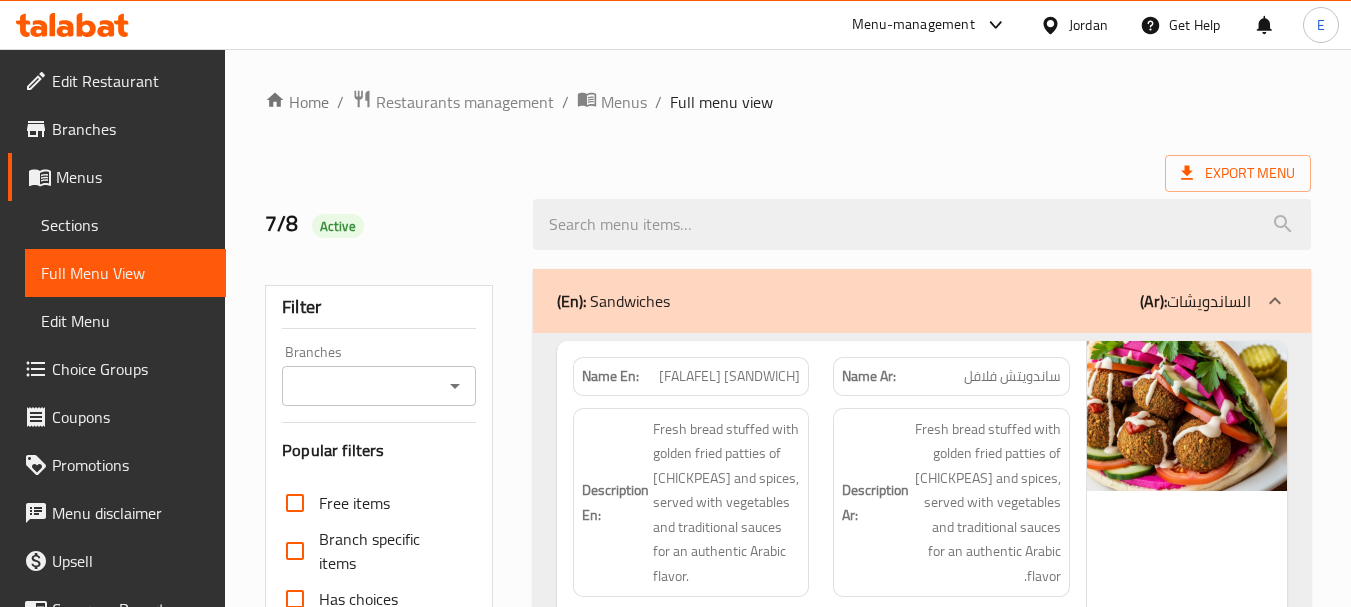 click on "Export Menu" at bounding box center (788, 173) 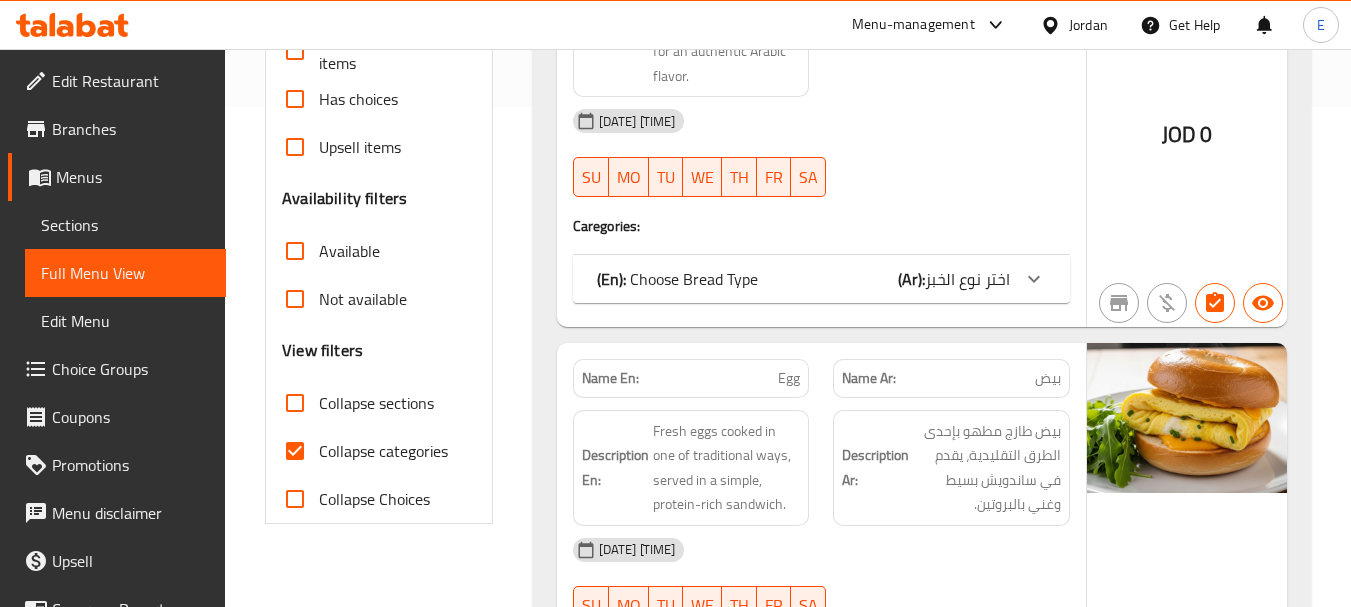 scroll, scrollTop: 400, scrollLeft: 0, axis: vertical 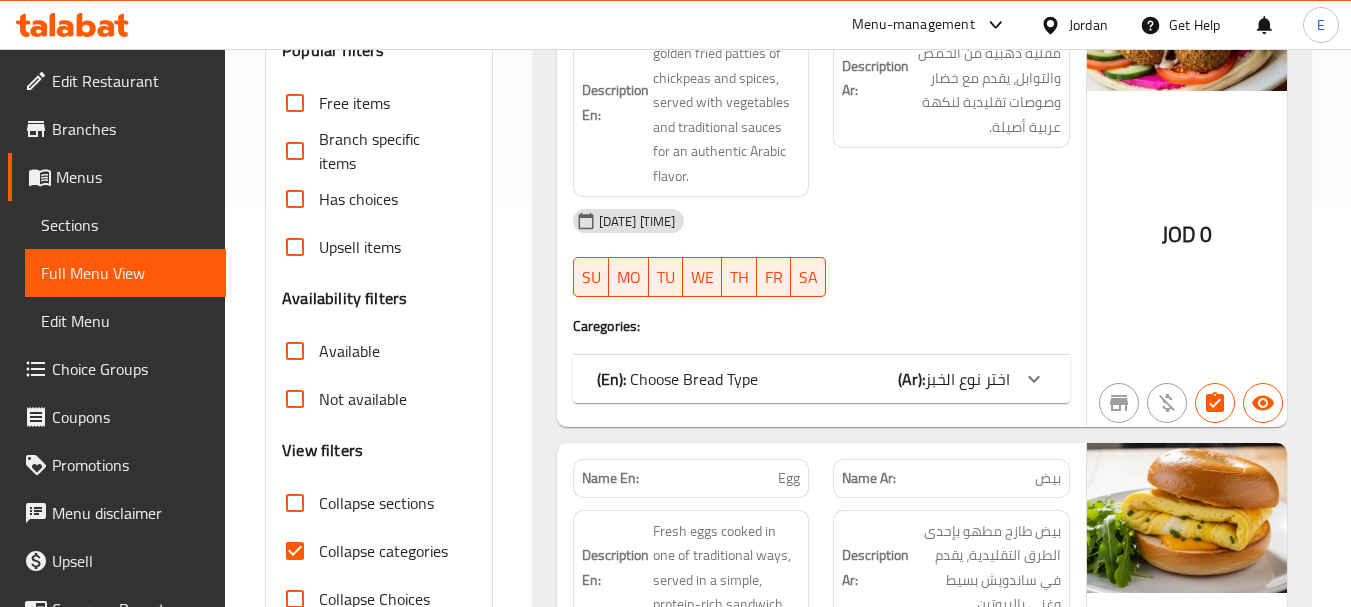 click on "Collapse categories" at bounding box center [295, 551] 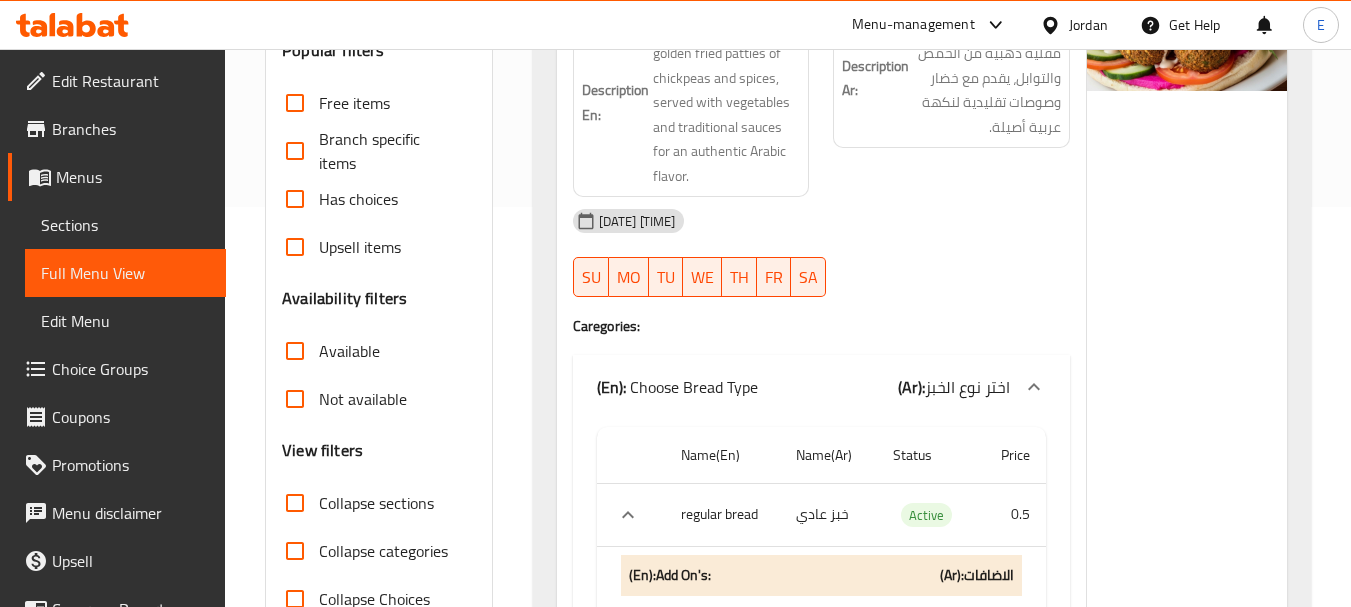 scroll, scrollTop: 0, scrollLeft: 0, axis: both 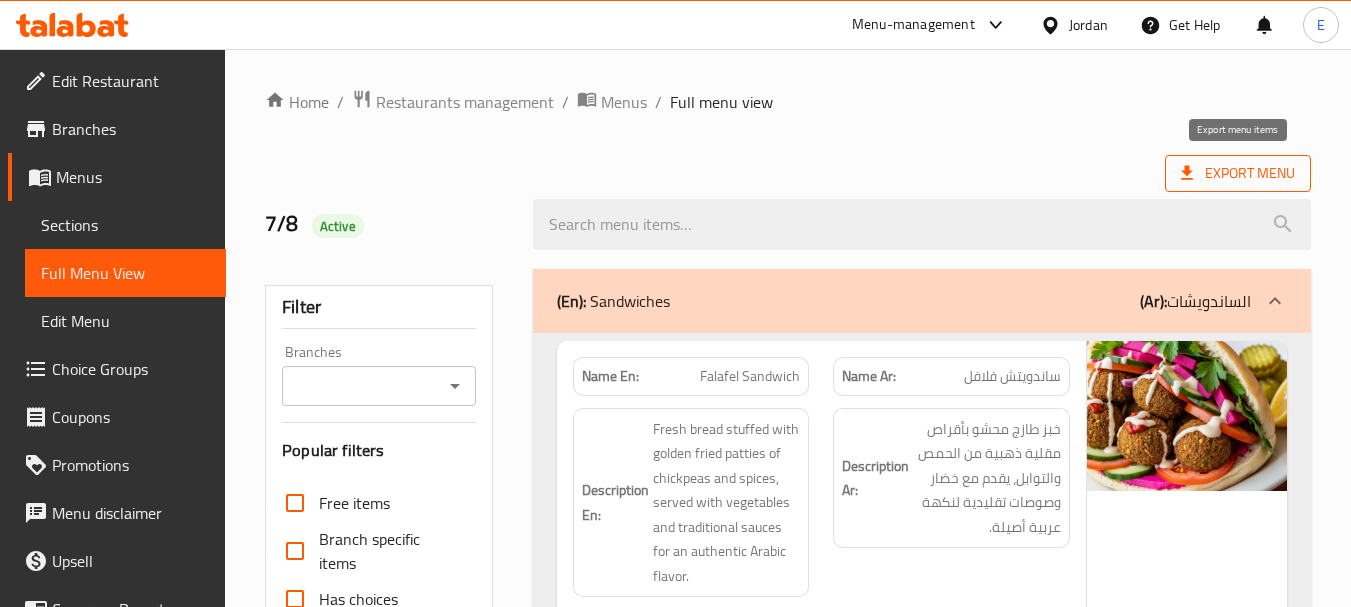 click on "Export Menu" at bounding box center [1238, 173] 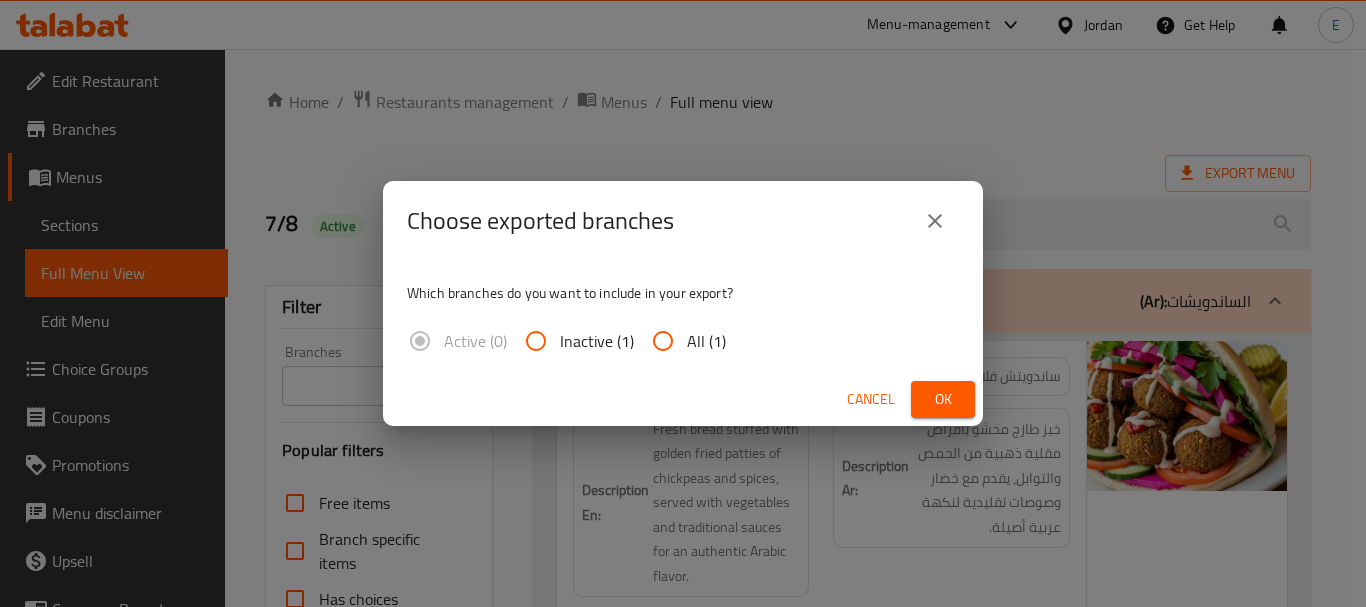 click on "All (1)" at bounding box center [706, 341] 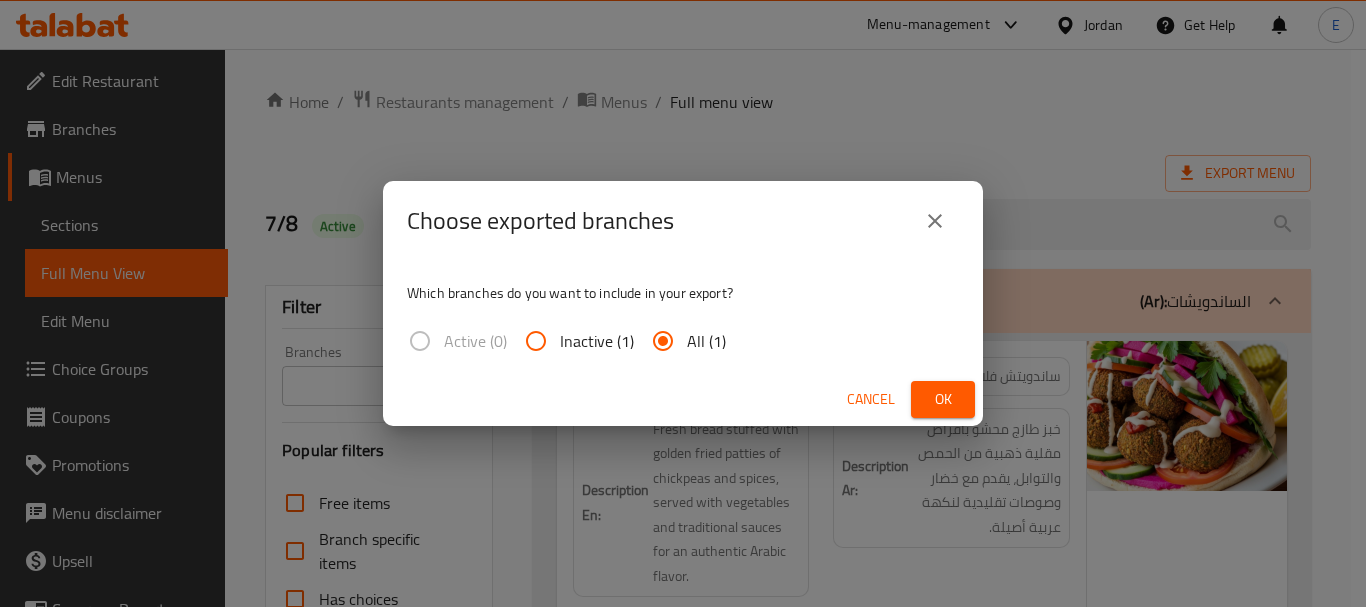 click on "Ok" at bounding box center [943, 399] 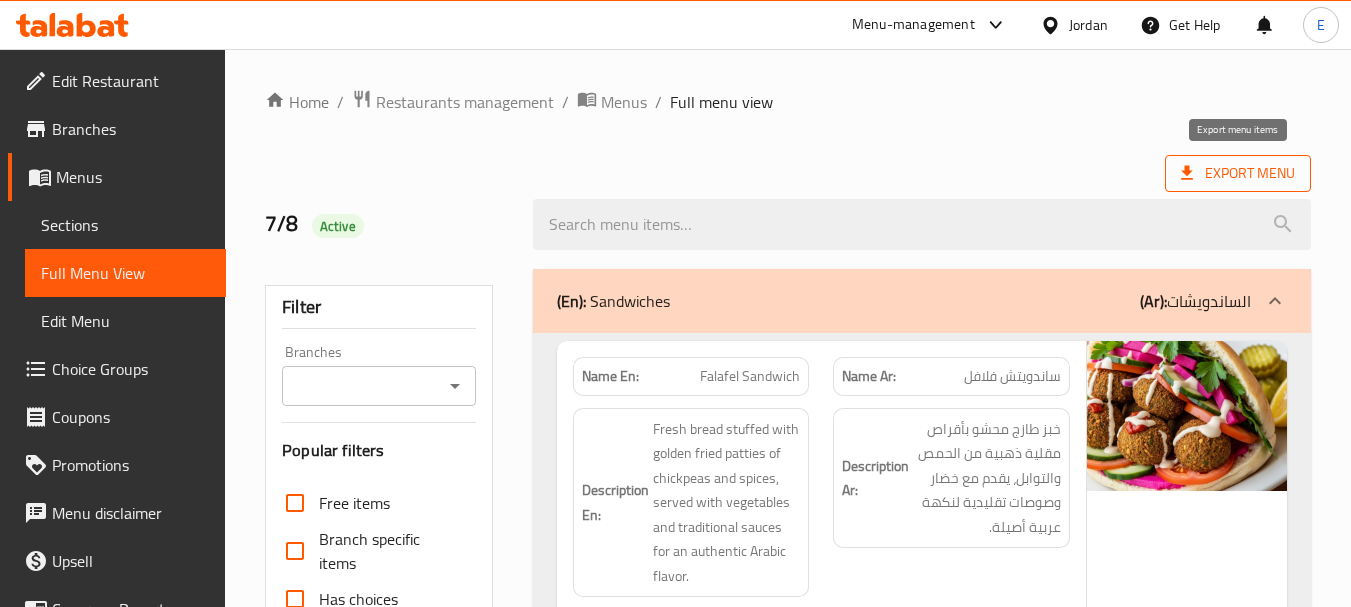 click on "Export Menu" at bounding box center [1238, 173] 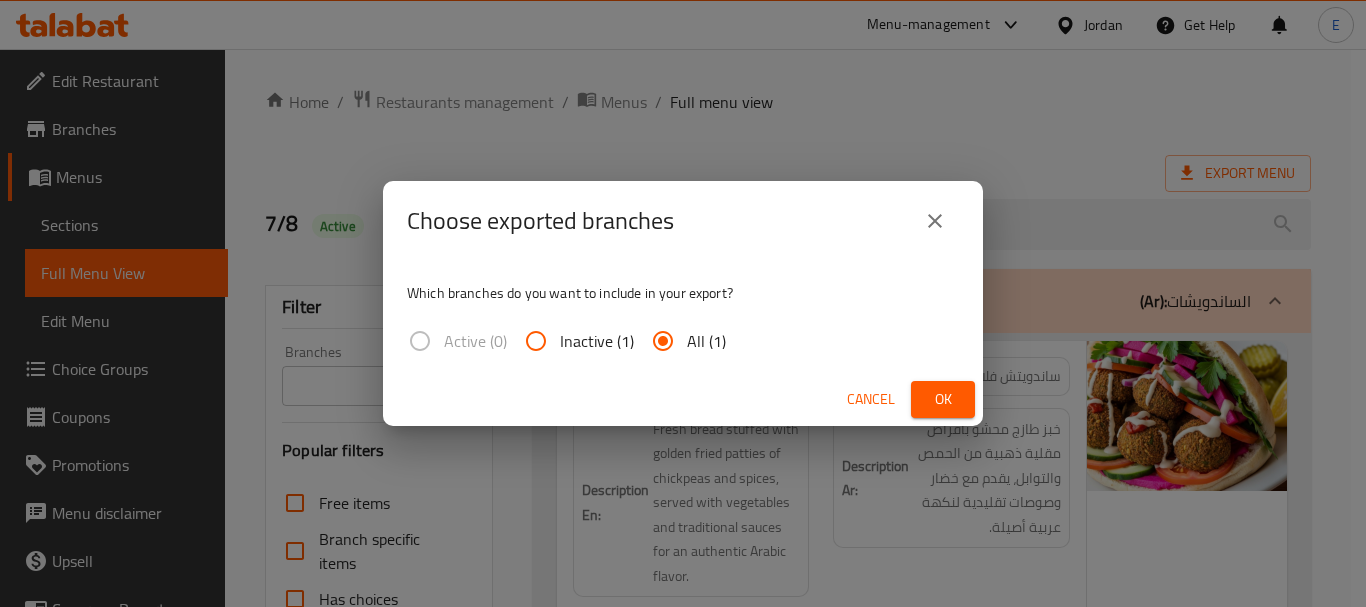 click 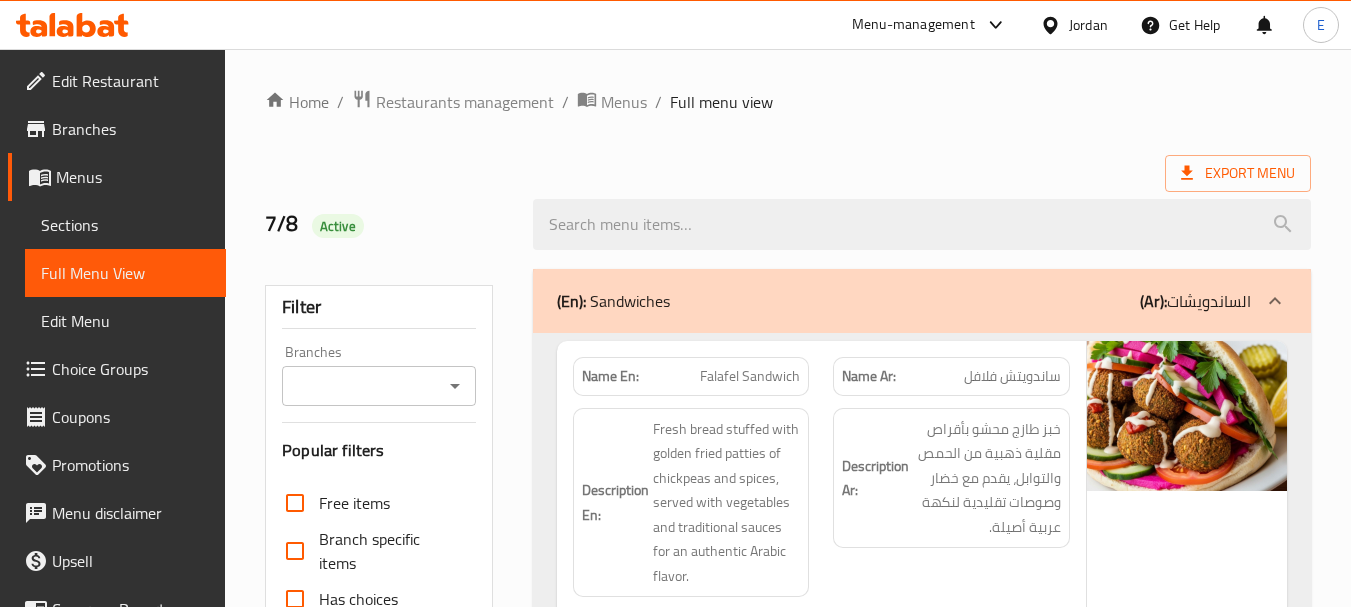 click at bounding box center [922, 224] 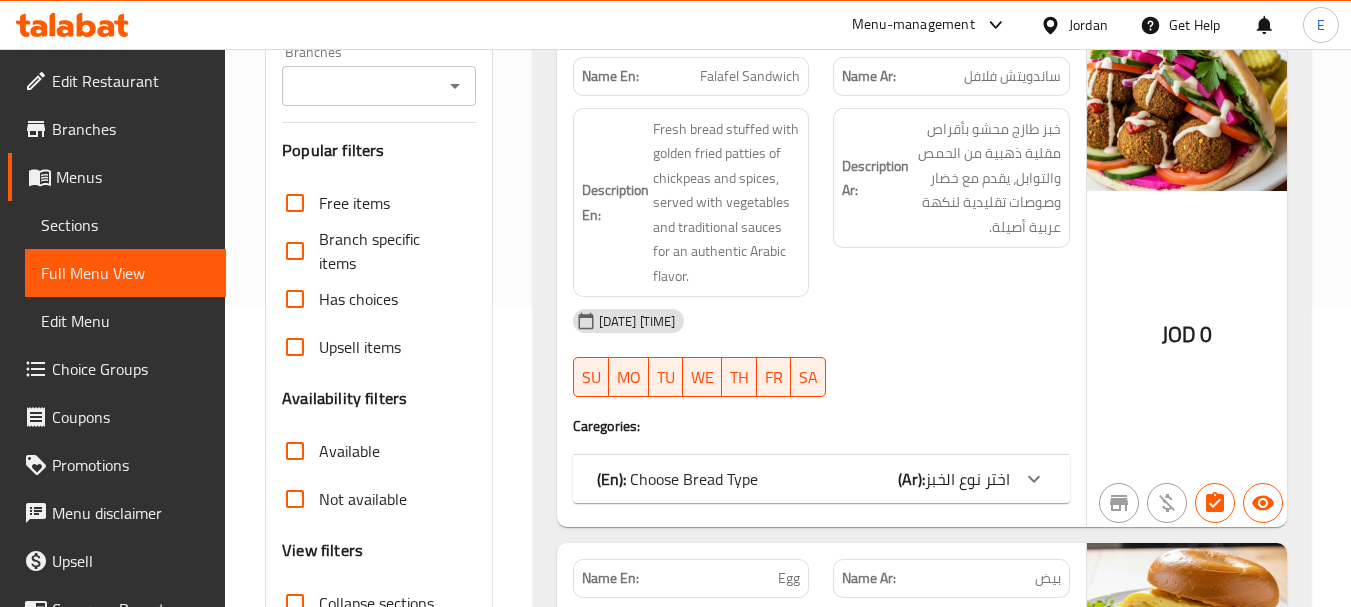 scroll, scrollTop: 500, scrollLeft: 0, axis: vertical 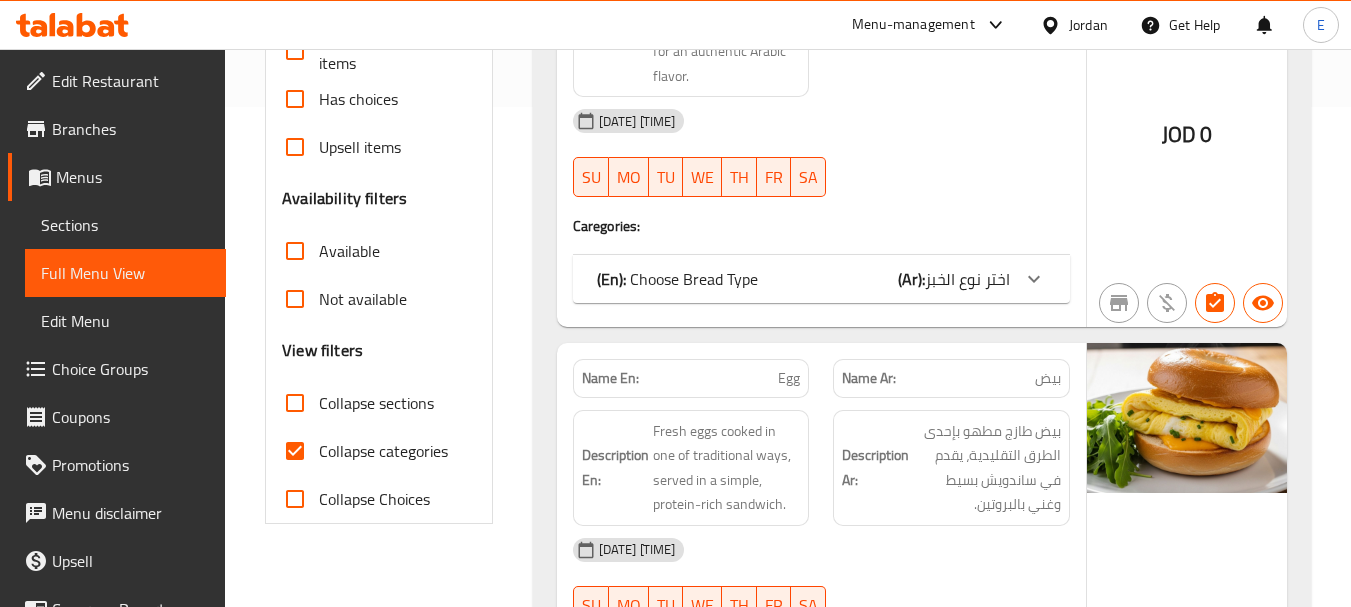 click on "Collapse categories" at bounding box center [295, 451] 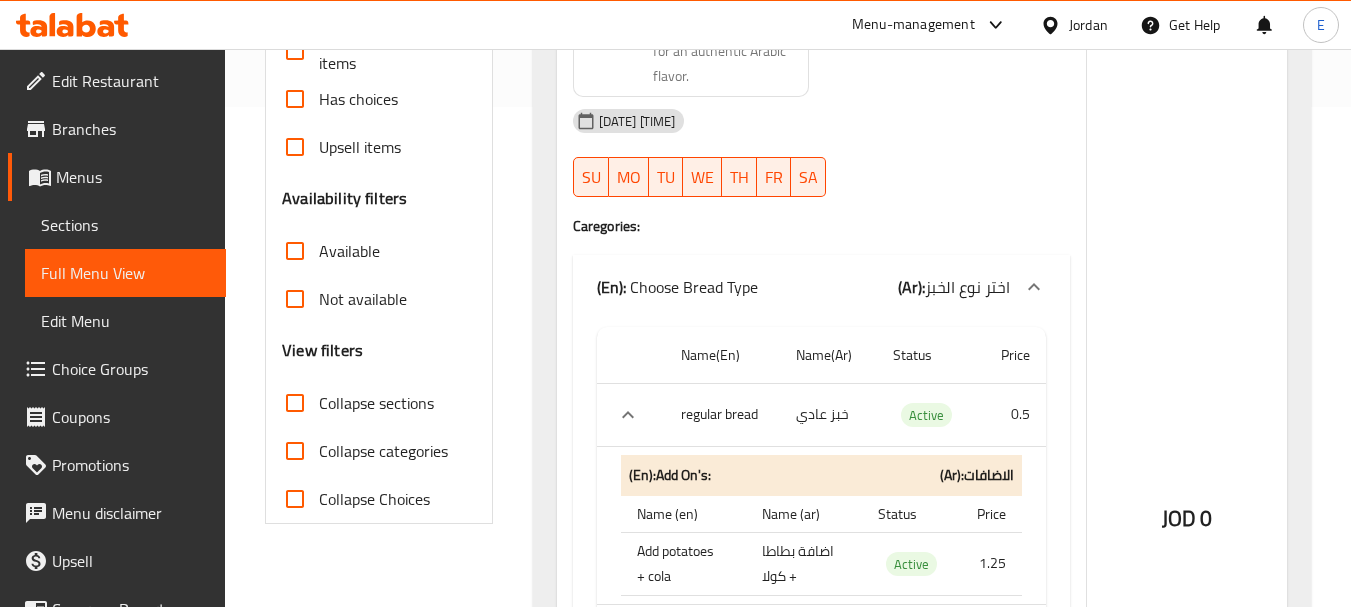 scroll, scrollTop: 0, scrollLeft: 0, axis: both 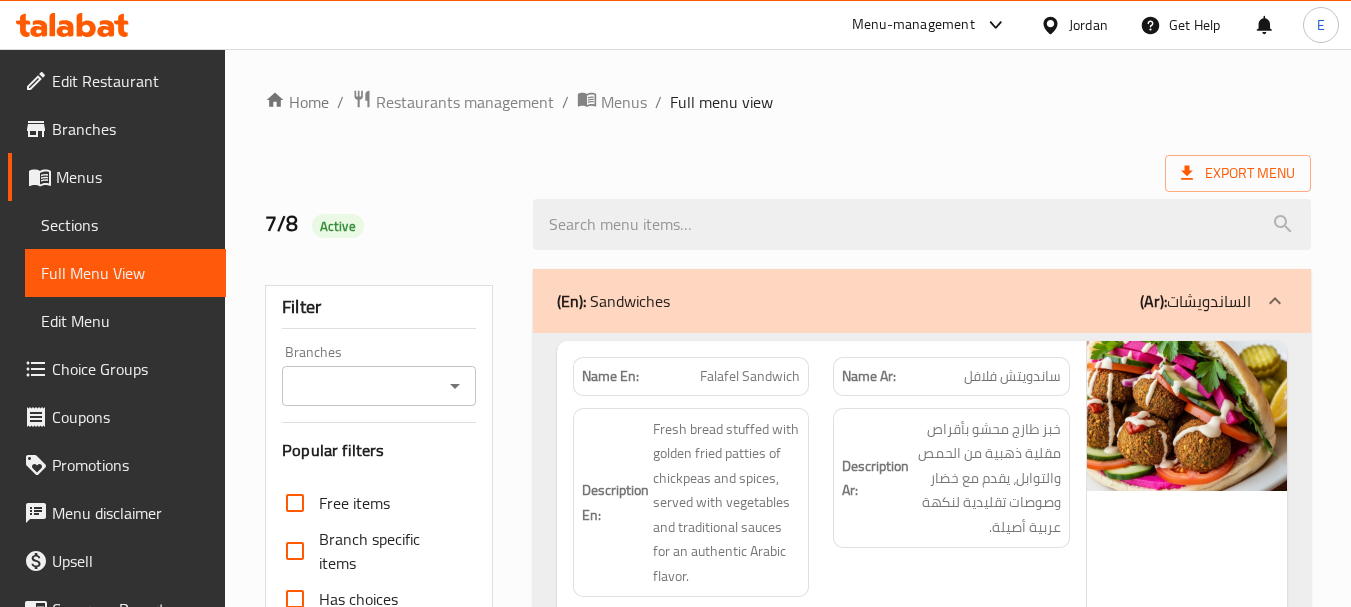click at bounding box center [922, 224] 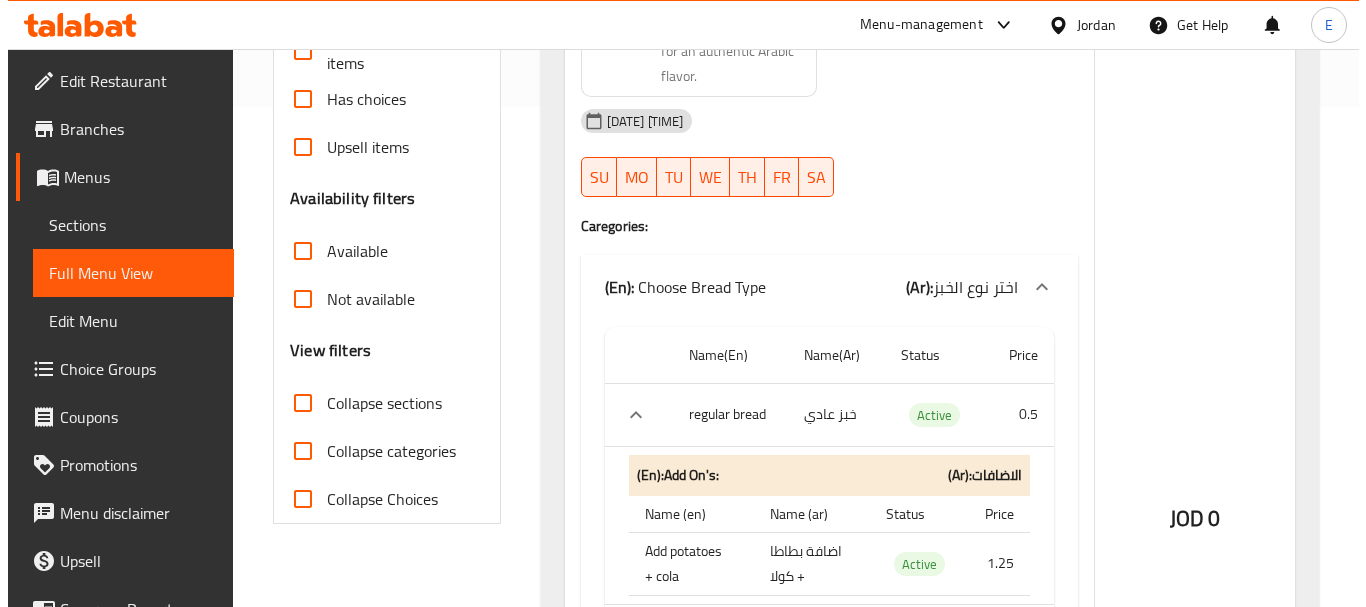 scroll, scrollTop: 0, scrollLeft: 0, axis: both 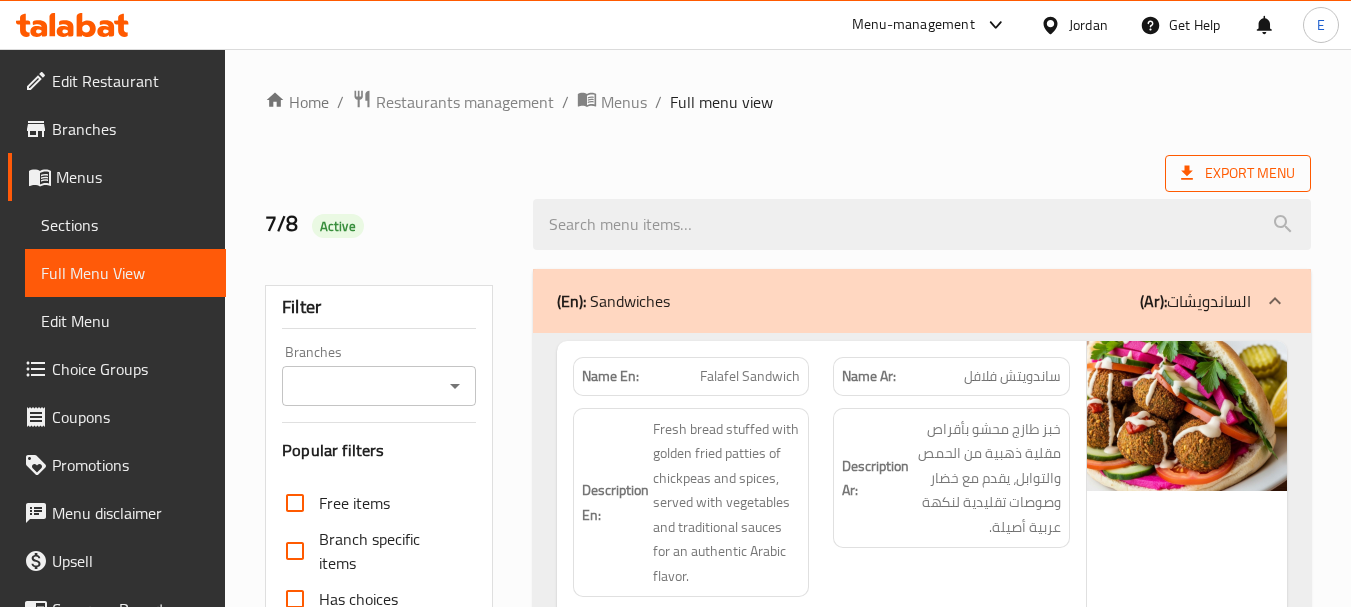 click on "Export Menu" at bounding box center (1238, 173) 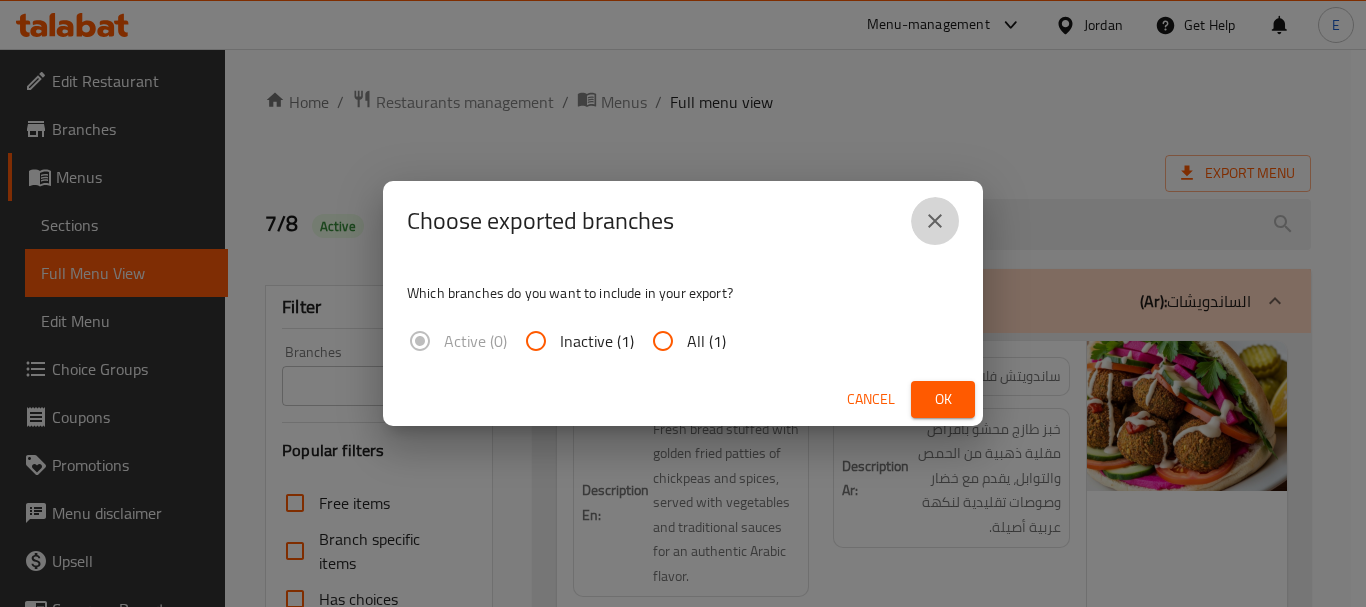 click 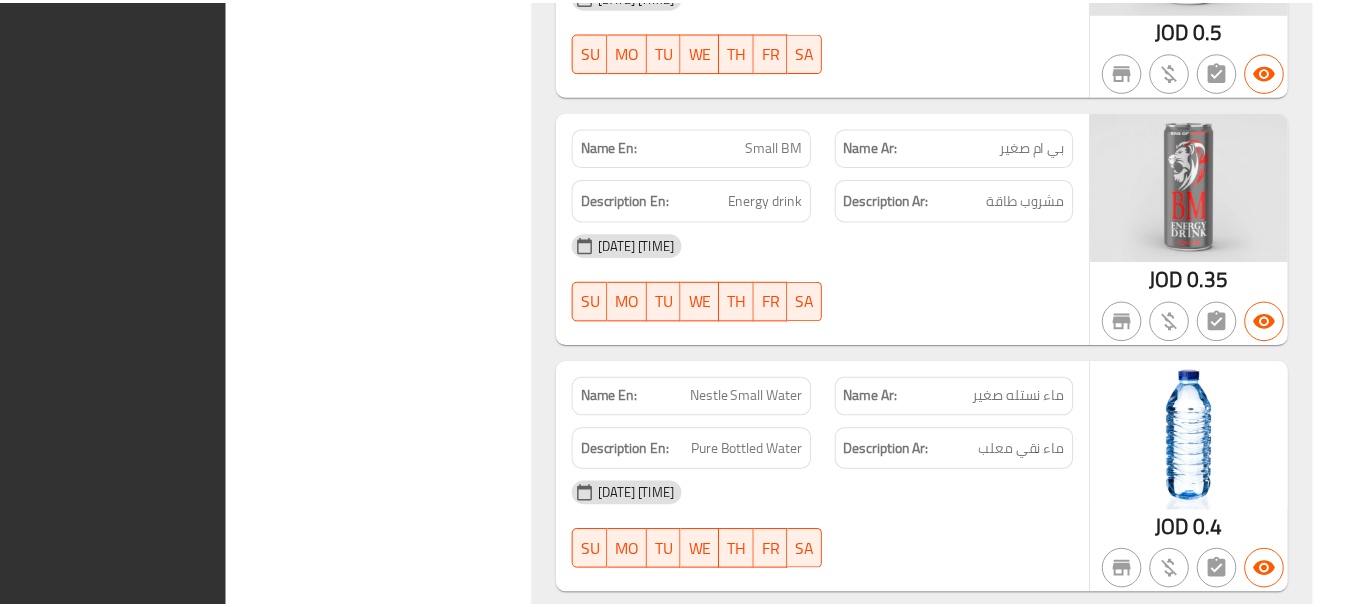 scroll, scrollTop: 23509, scrollLeft: 0, axis: vertical 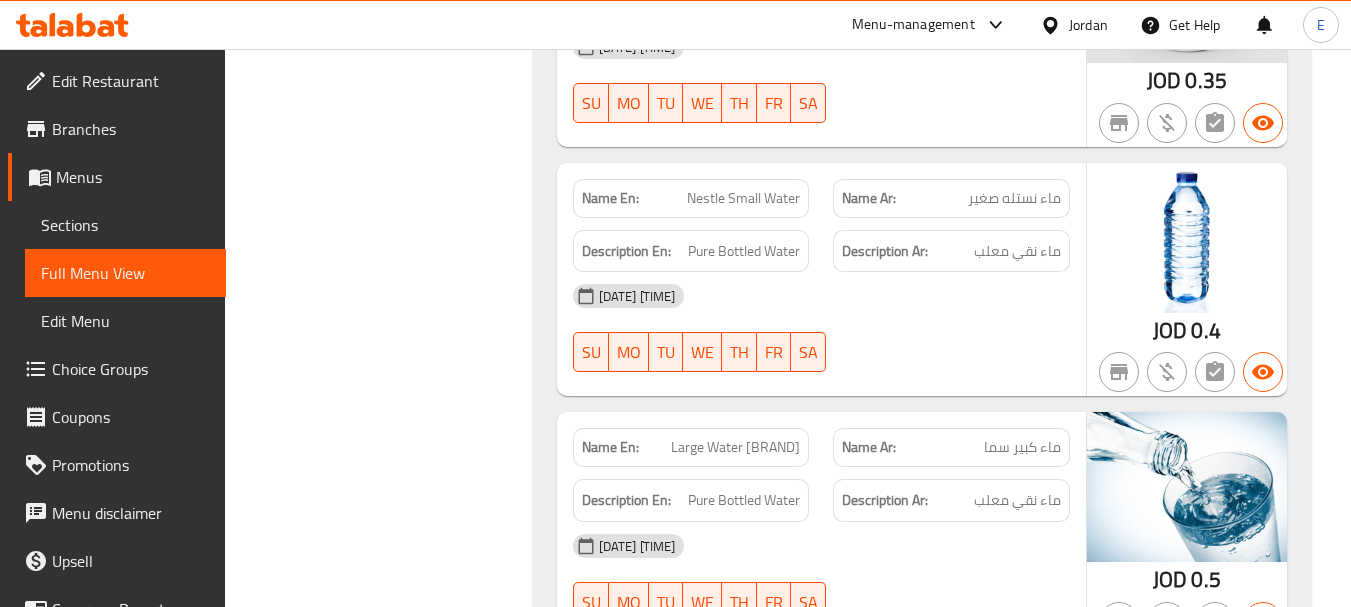 click on "Edit Restaurant" at bounding box center (131, 81) 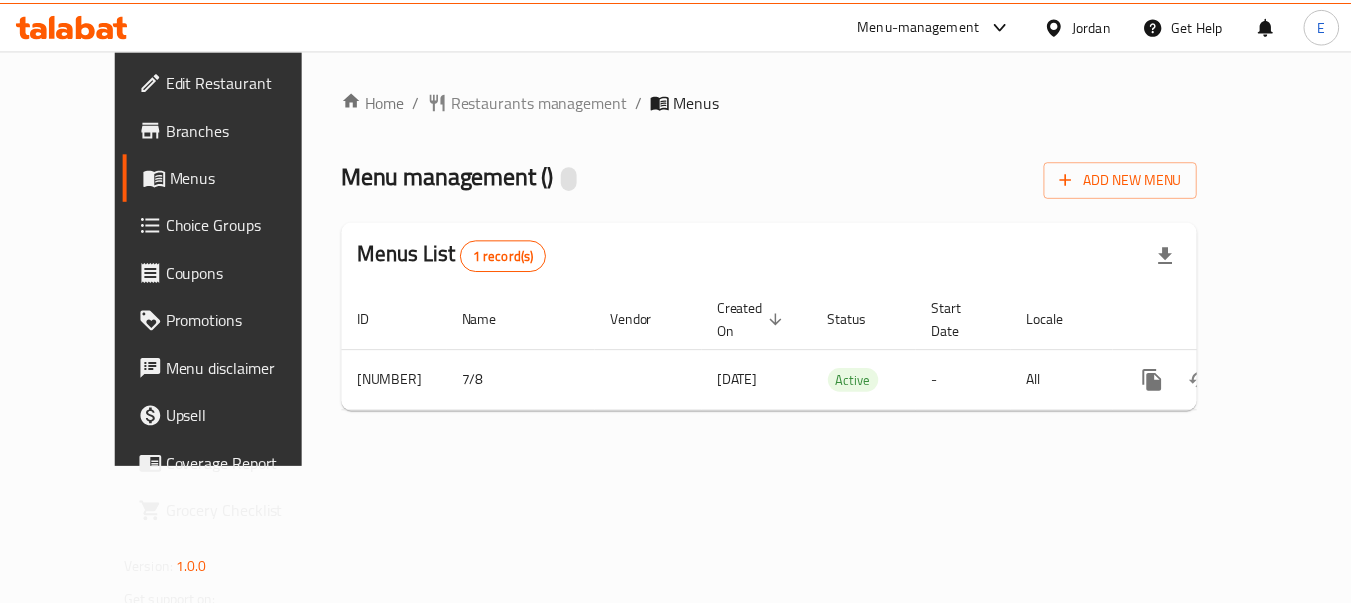 scroll, scrollTop: 0, scrollLeft: 0, axis: both 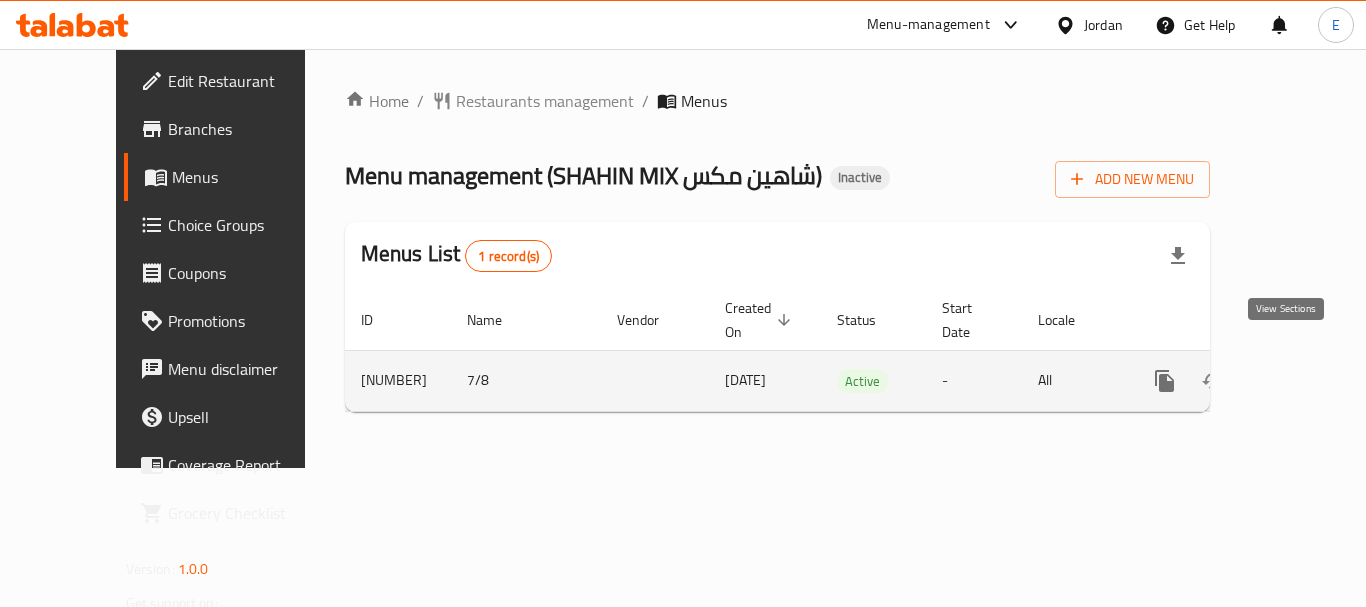 click 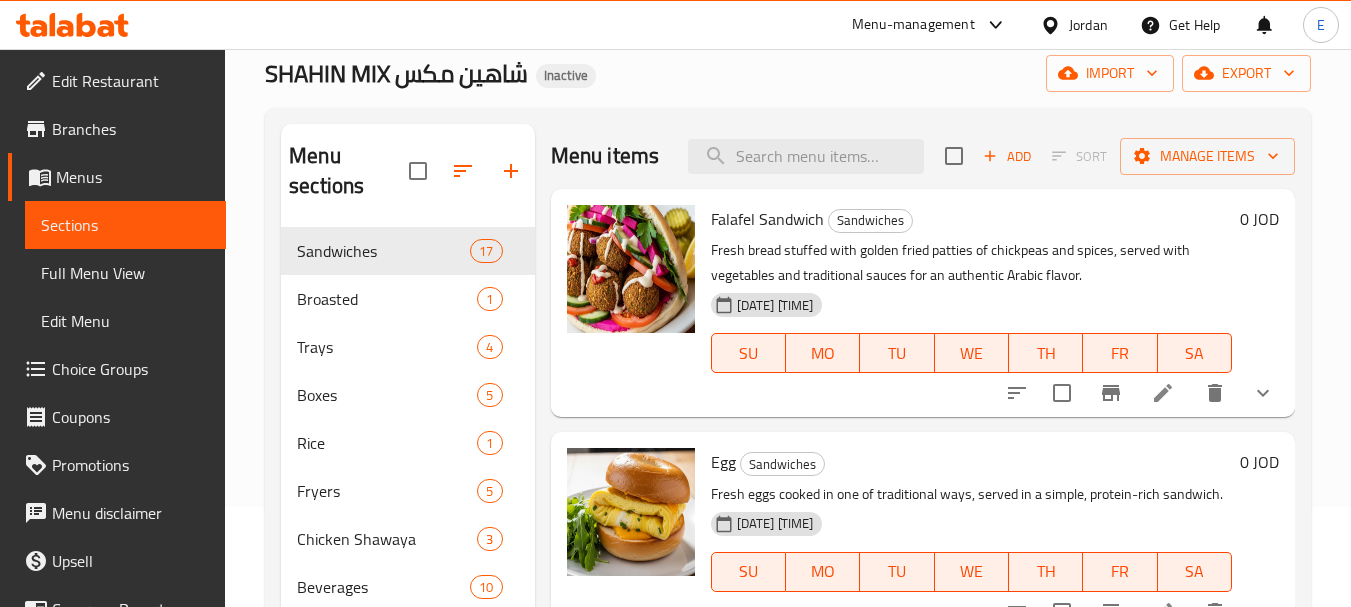 scroll, scrollTop: 200, scrollLeft: 0, axis: vertical 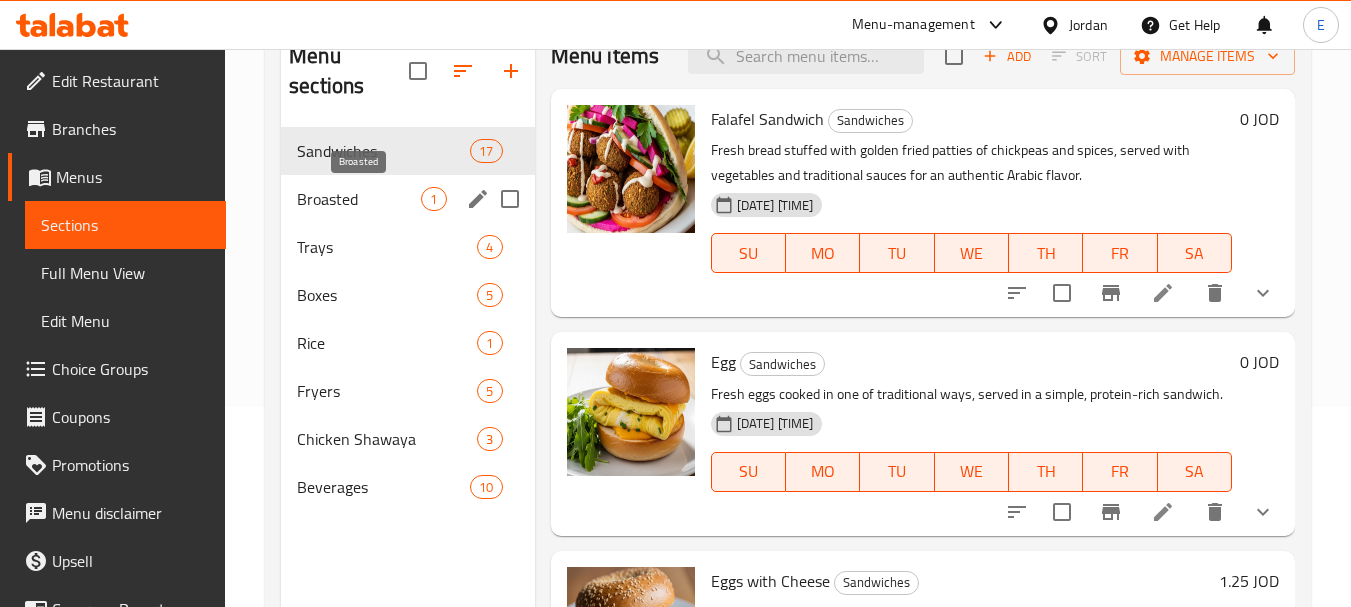 click on "Broasted" at bounding box center [359, 199] 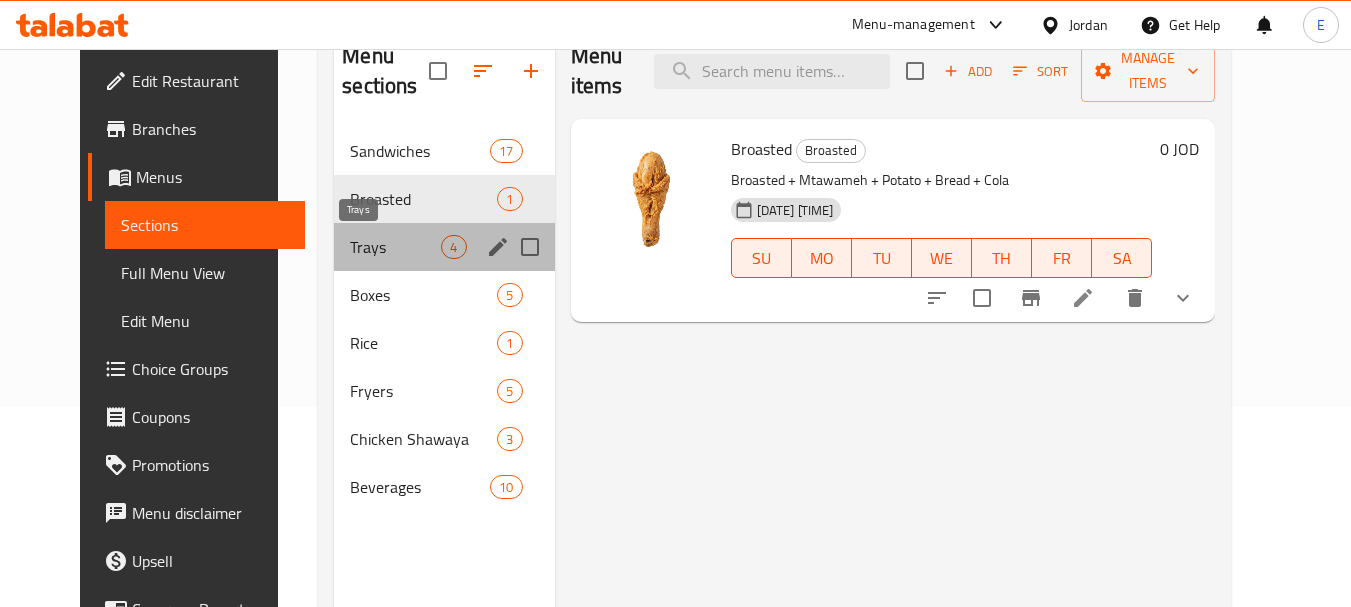 click on "Trays" at bounding box center [395, 247] 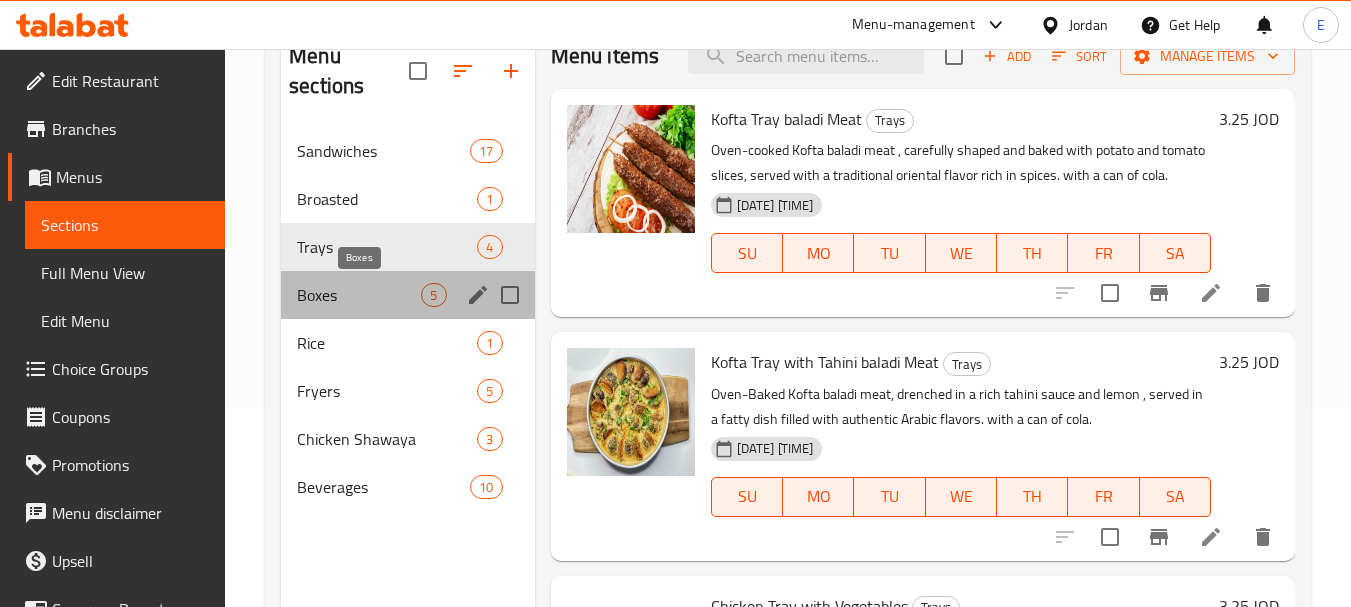 click on "Boxes" at bounding box center [359, 295] 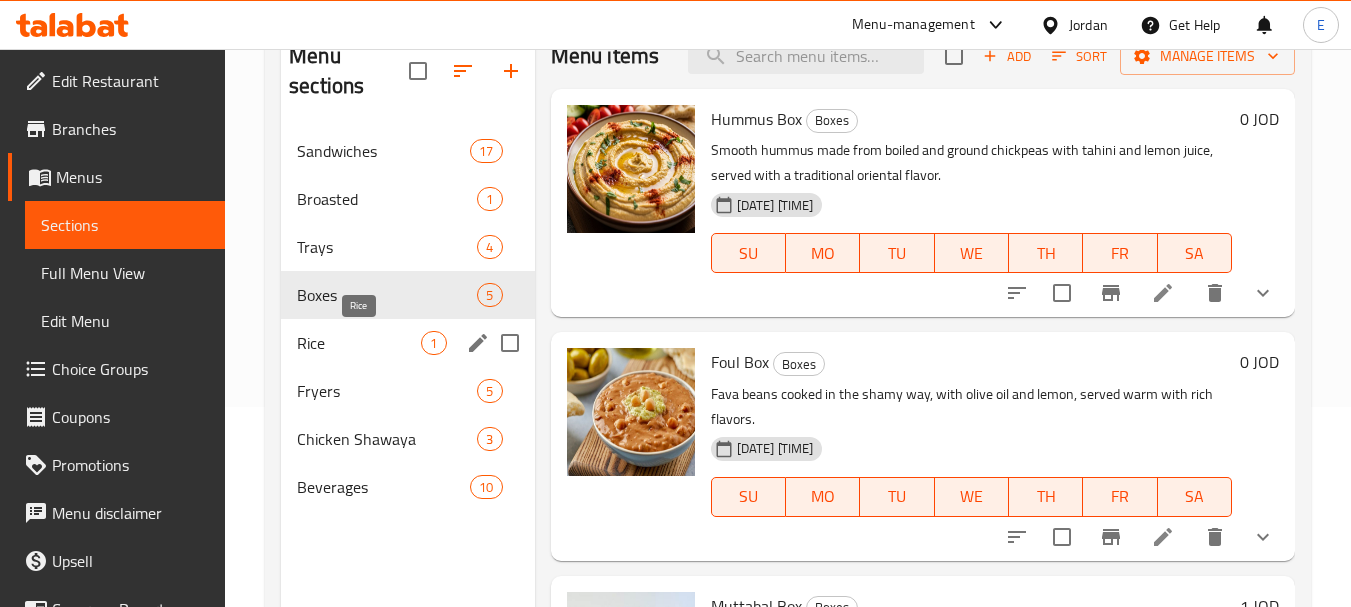 click on "Rice" at bounding box center [359, 343] 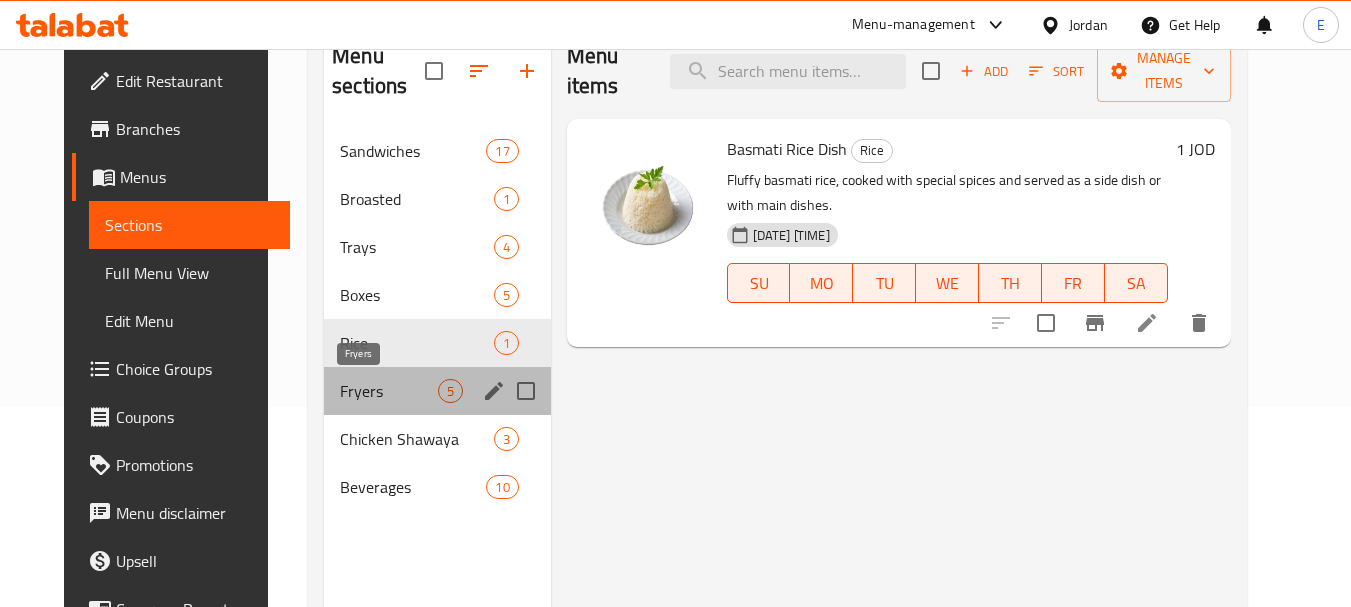 click on "Fryers" at bounding box center (388, 391) 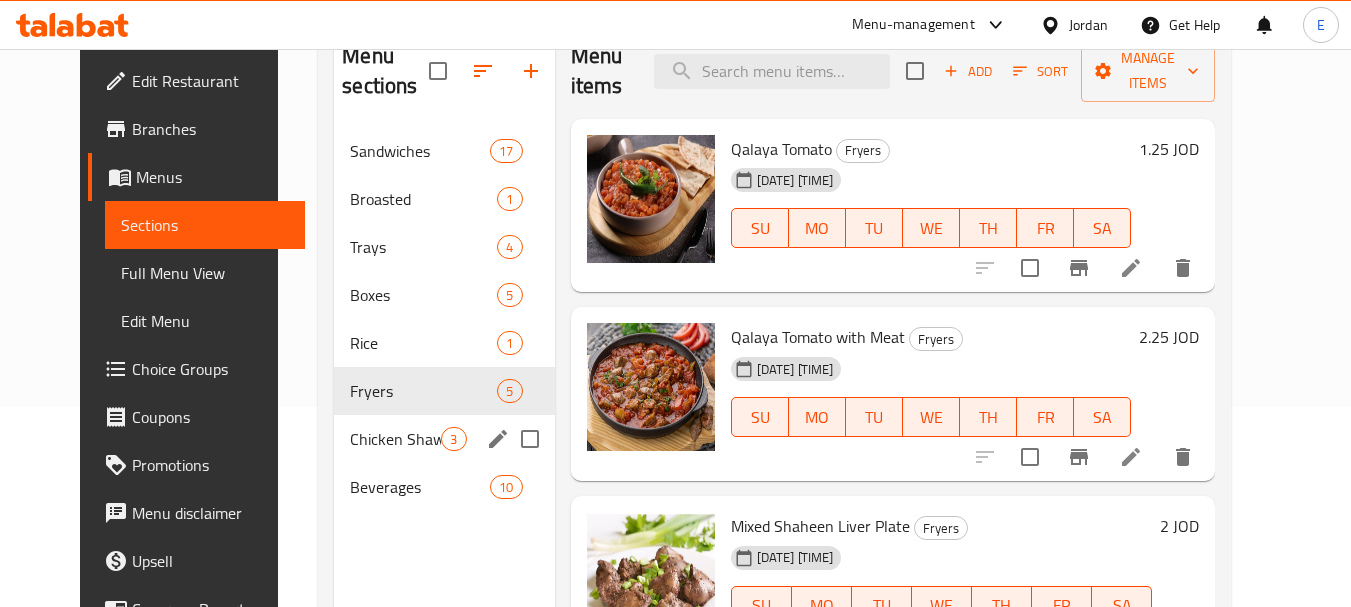 click on "Chicken Shawaya 3" at bounding box center (444, 439) 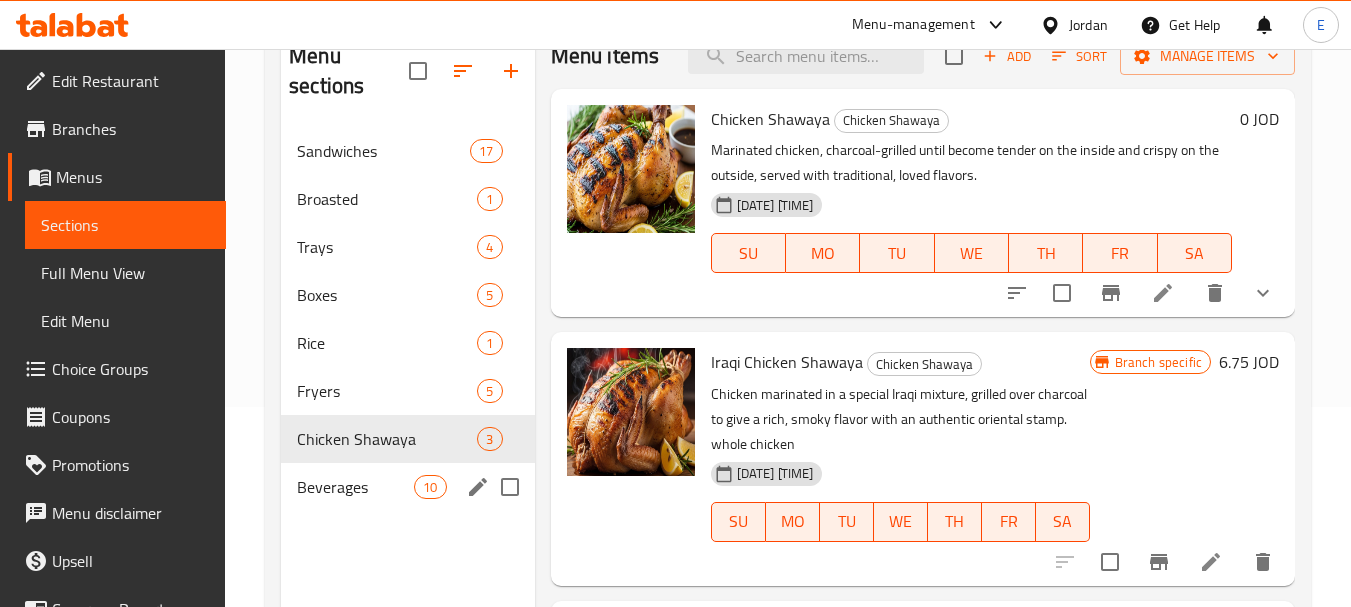 click on "Beverages" at bounding box center [355, 487] 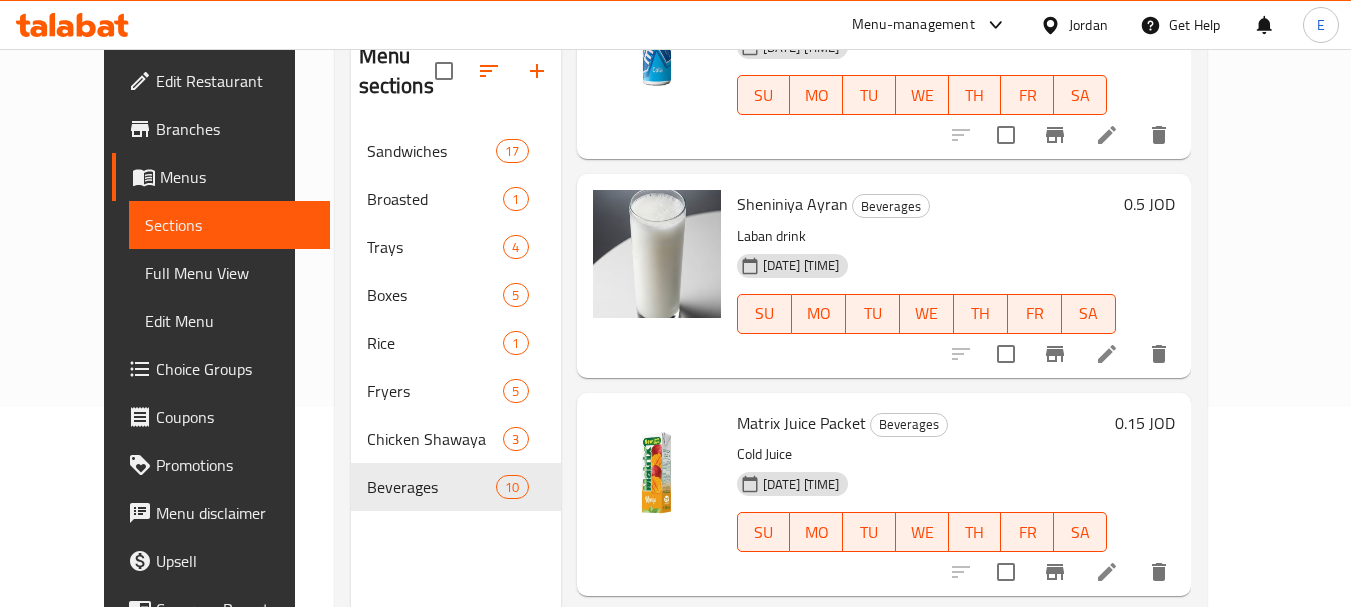 scroll, scrollTop: 1100, scrollLeft: 0, axis: vertical 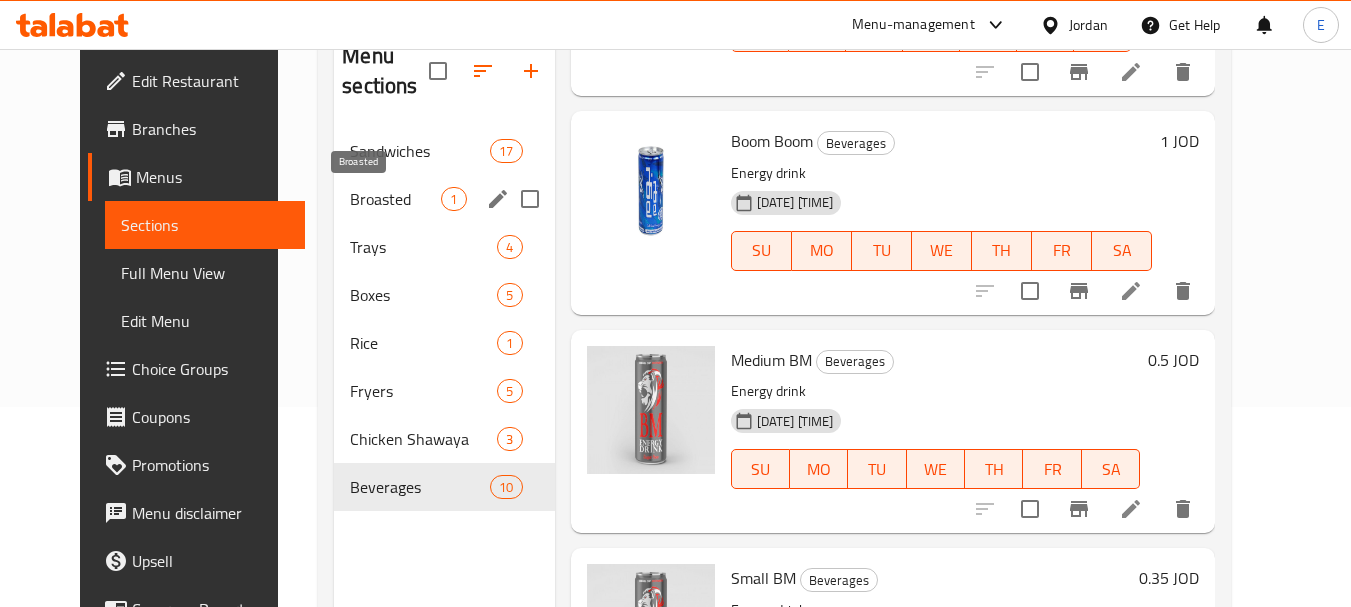 click on "Broasted" at bounding box center [395, 199] 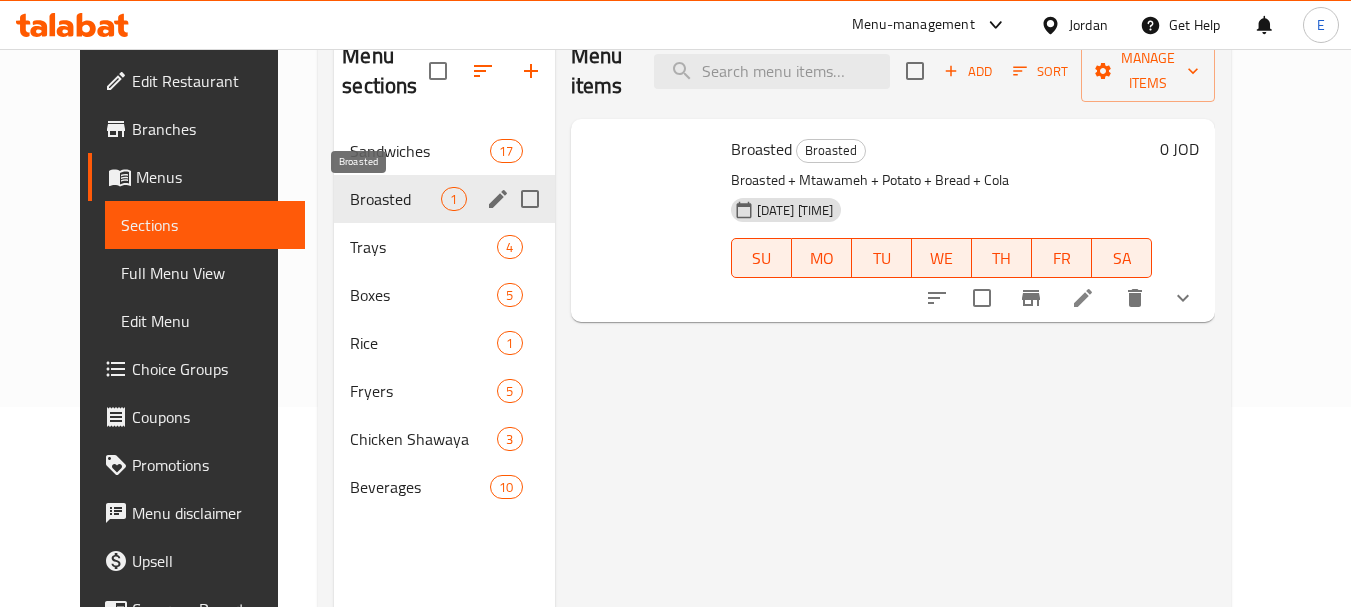 scroll, scrollTop: 0, scrollLeft: 0, axis: both 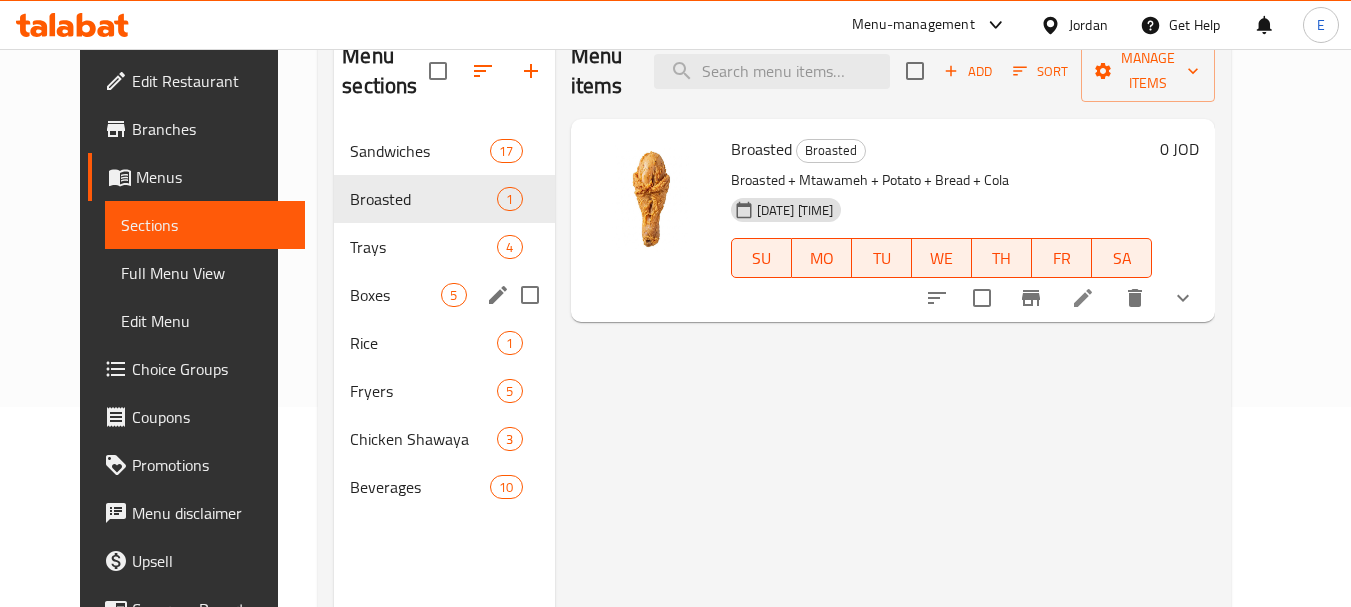 click on "Boxes" at bounding box center [395, 295] 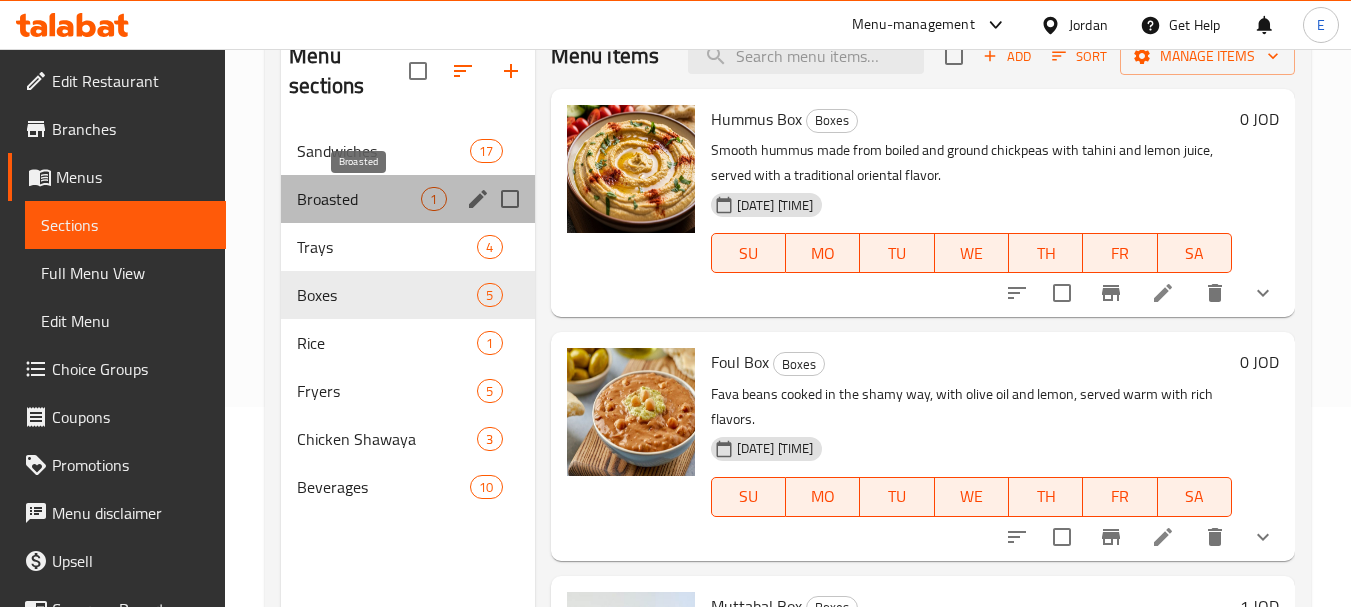 click on "Broasted" at bounding box center (359, 199) 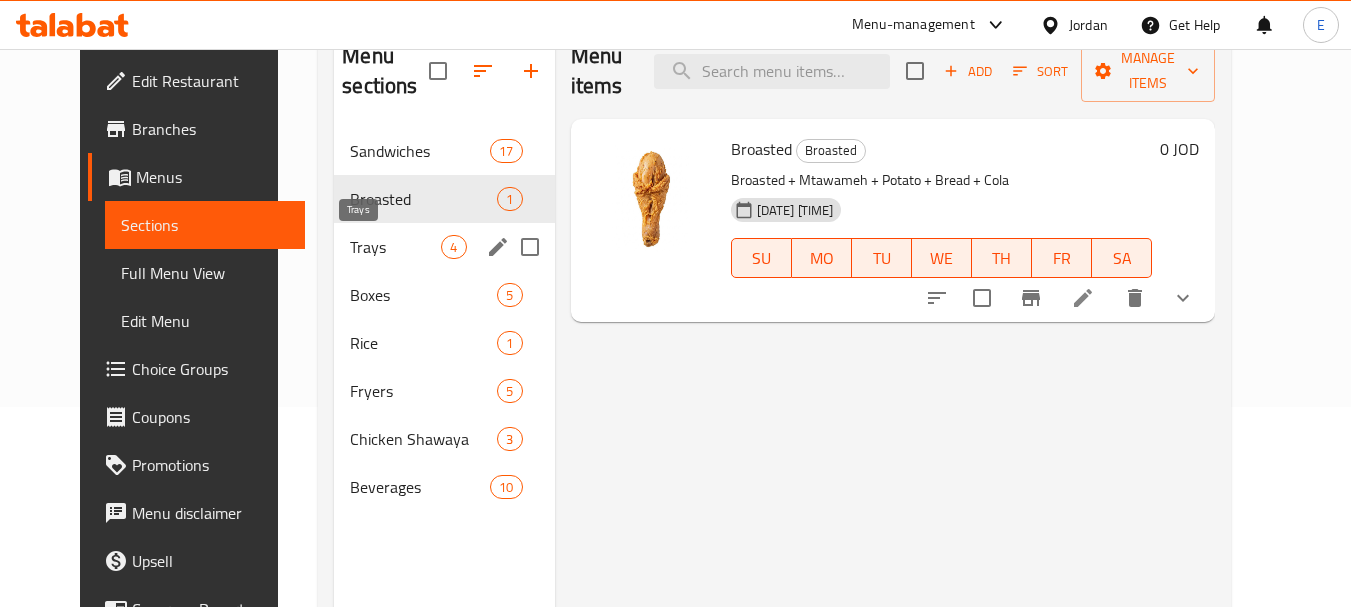 click on "Trays" at bounding box center (395, 247) 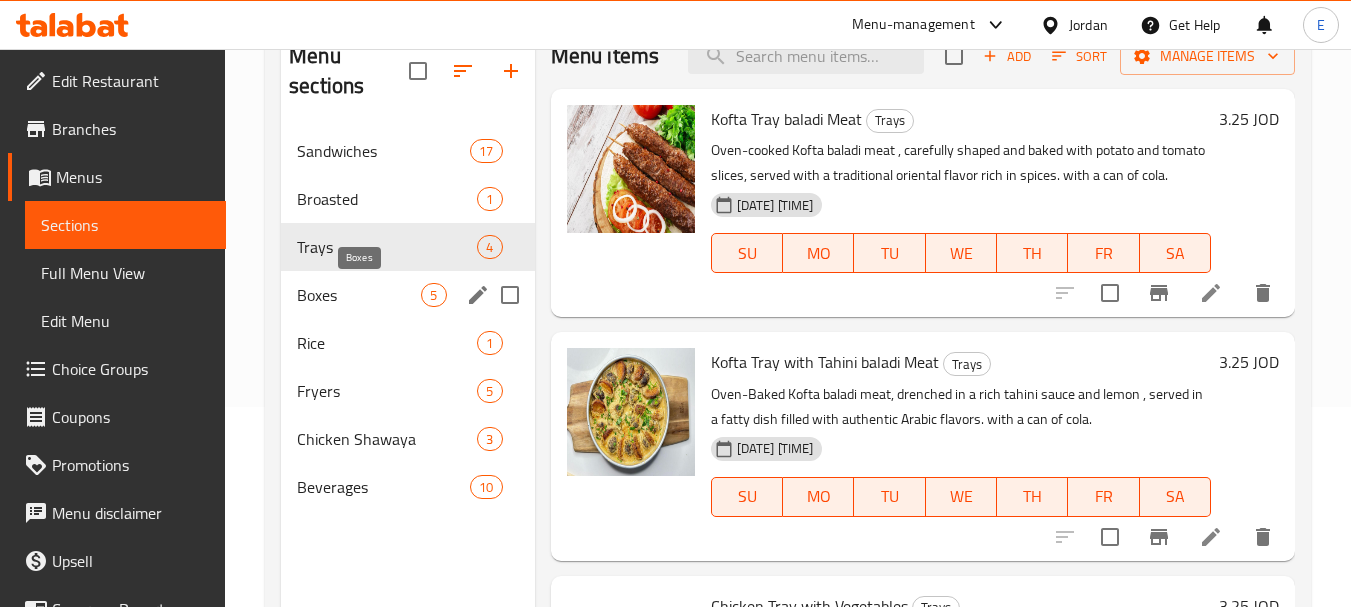 click on "Boxes" at bounding box center (359, 295) 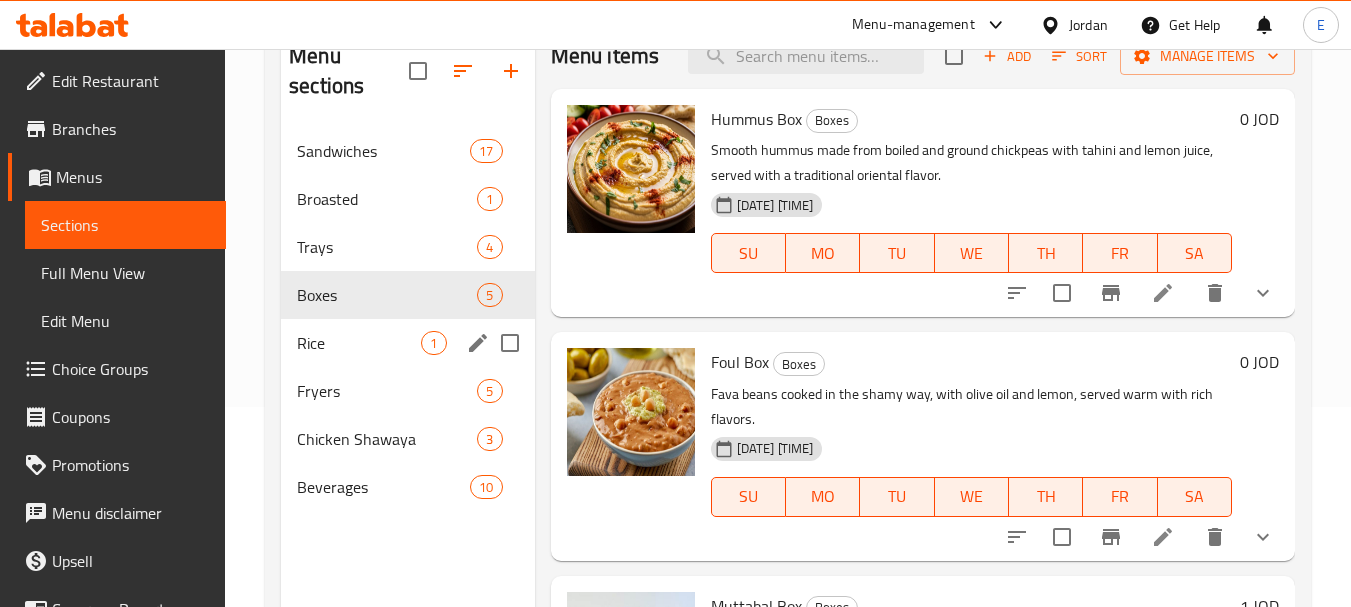 click on "Rice" at bounding box center [359, 343] 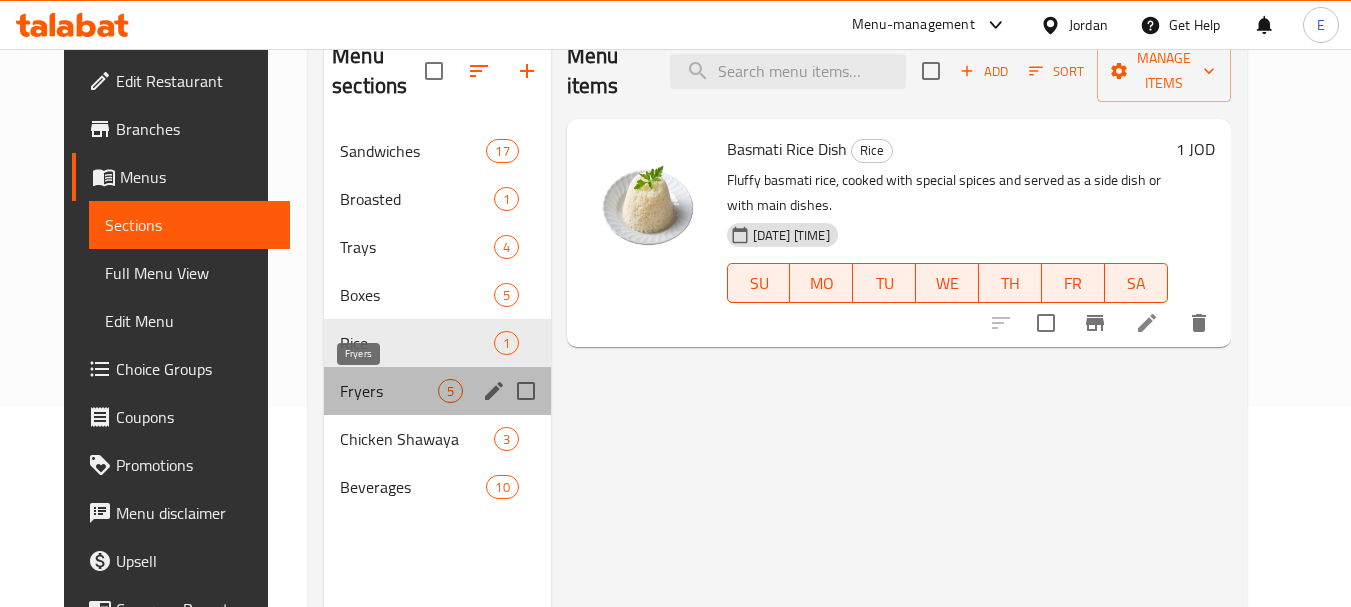 click on "Fryers" at bounding box center [388, 391] 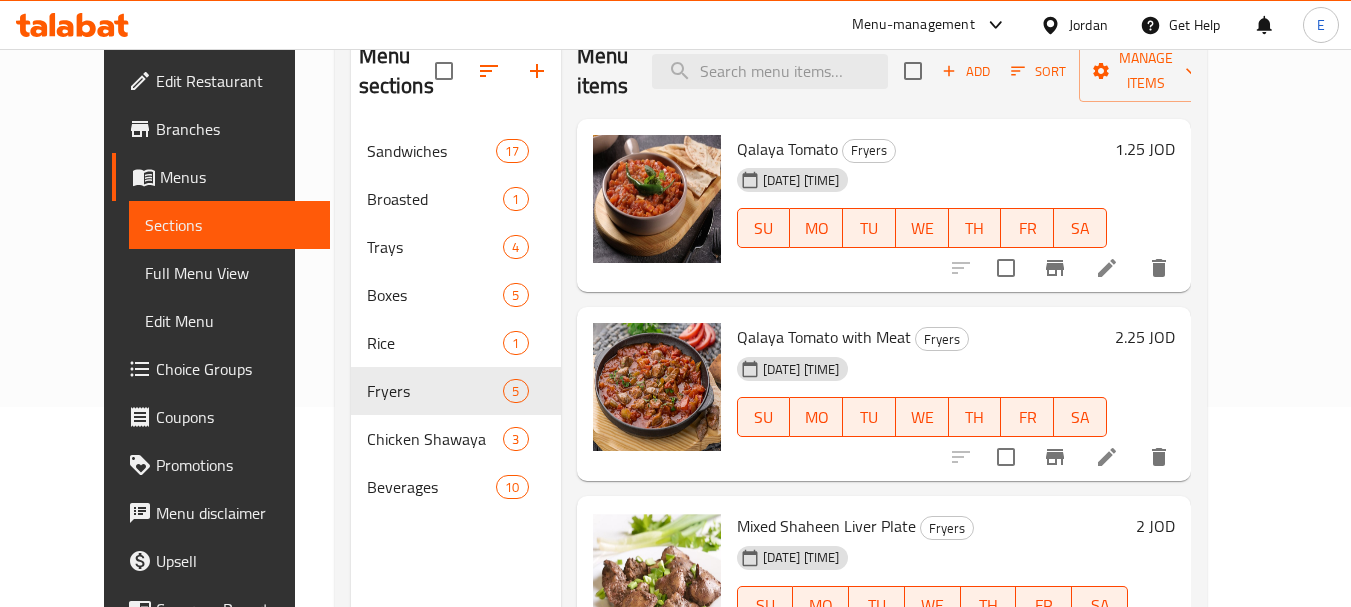 scroll, scrollTop: 416, scrollLeft: 0, axis: vertical 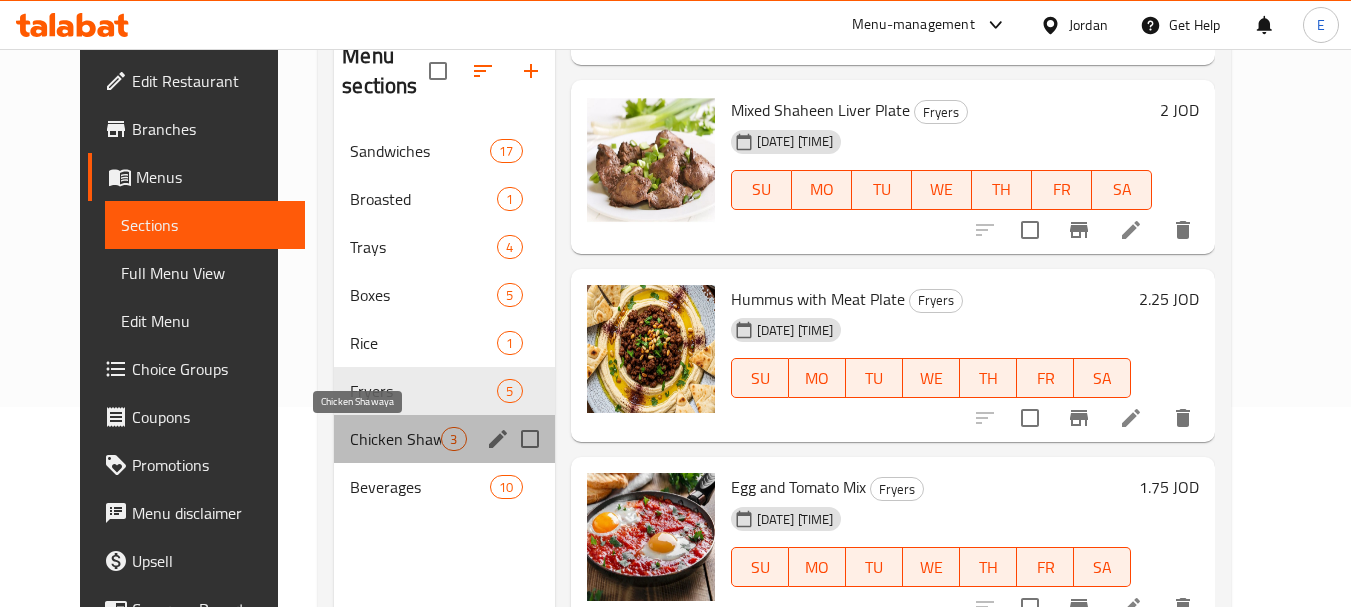click on "Chicken Shawaya" at bounding box center (395, 439) 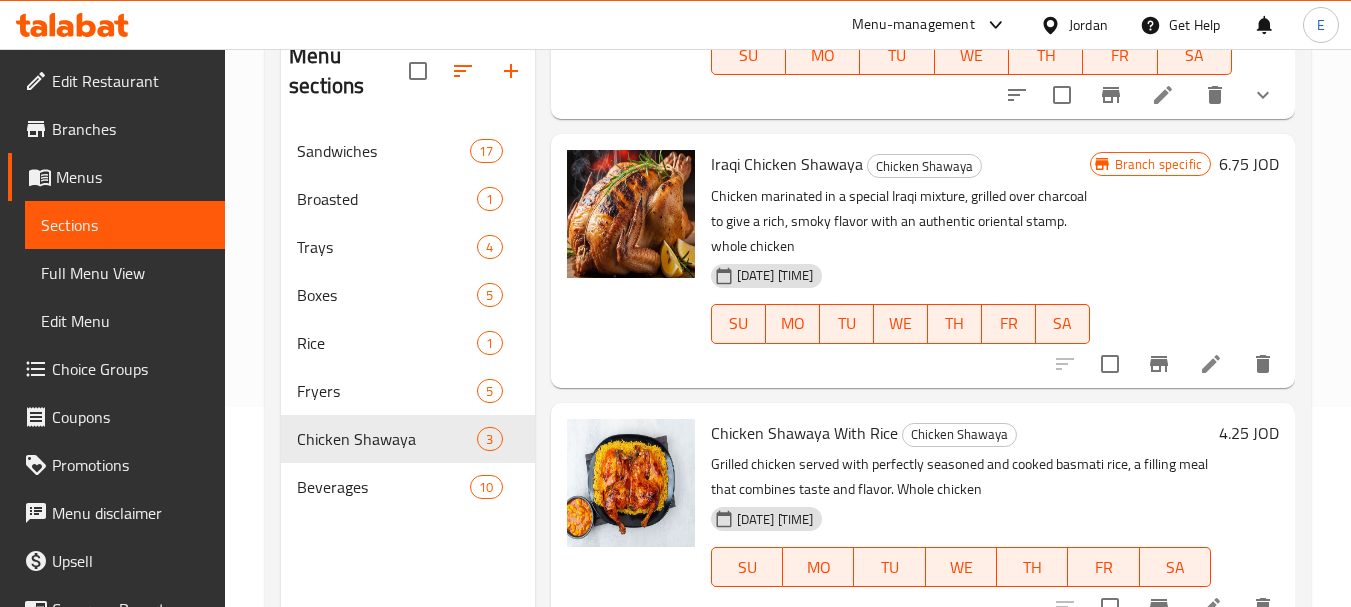 scroll, scrollTop: 280, scrollLeft: 0, axis: vertical 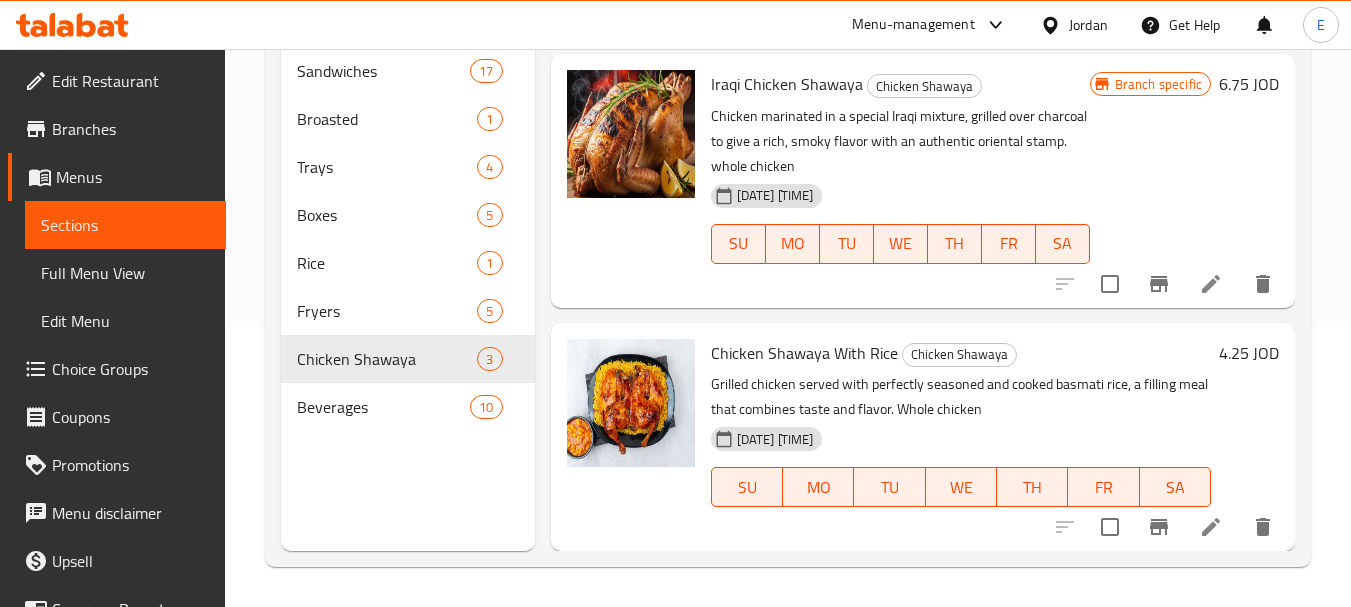 click on "Branches" at bounding box center [131, 129] 